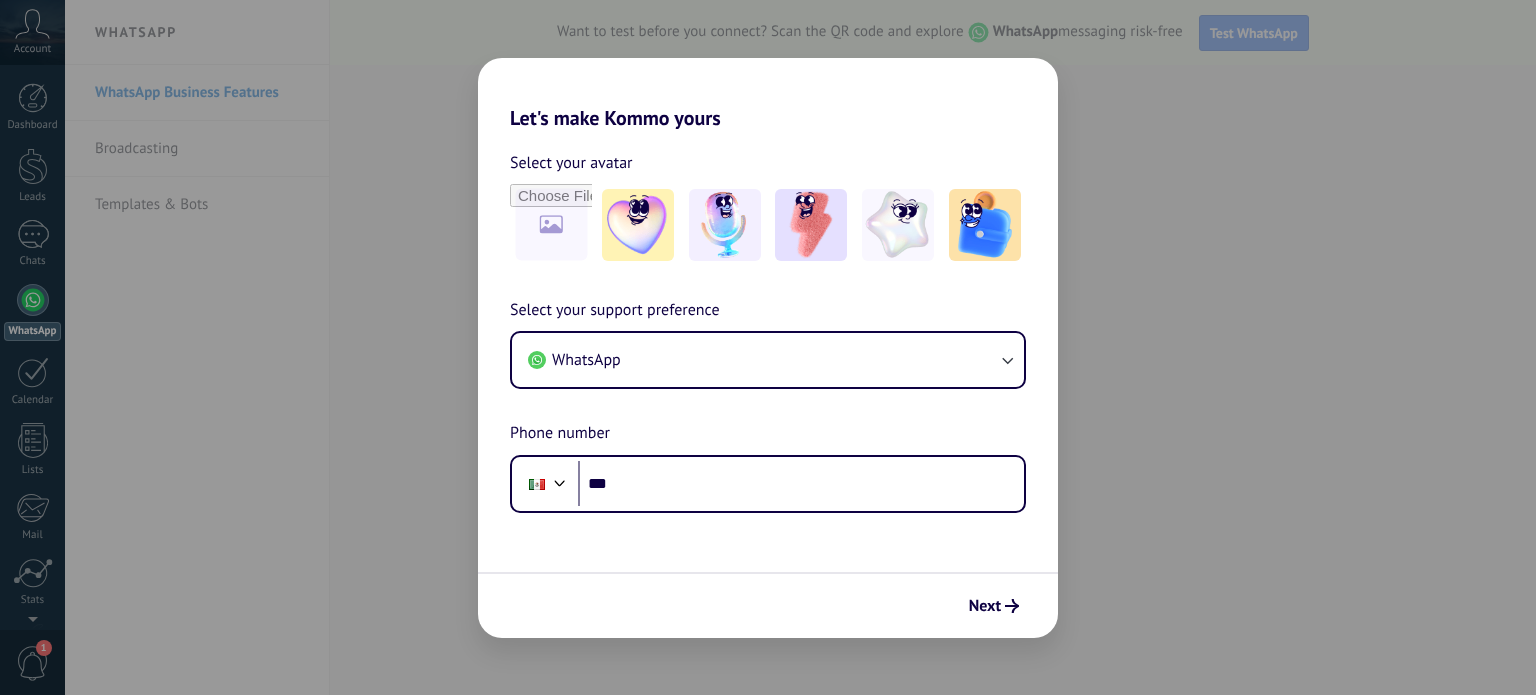 scroll, scrollTop: 0, scrollLeft: 0, axis: both 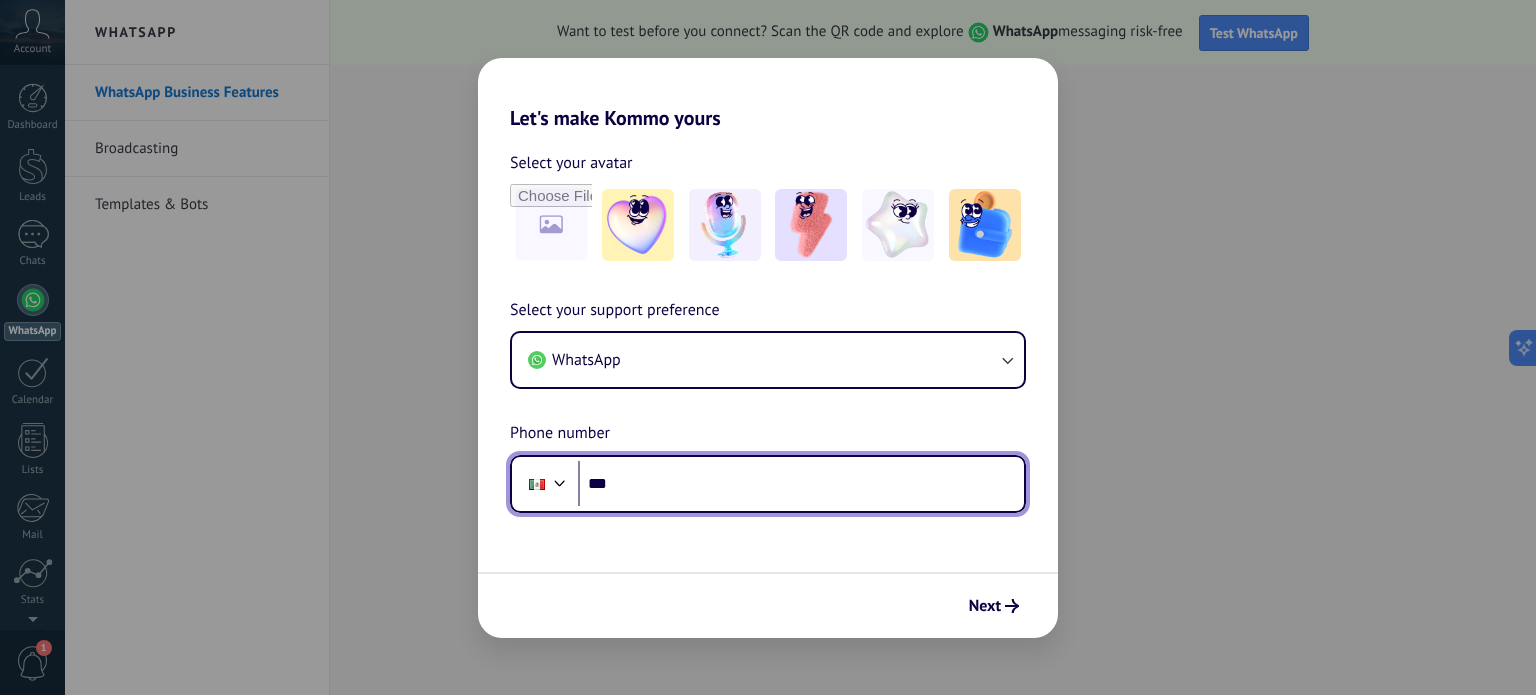 click on "***" at bounding box center [801, 484] 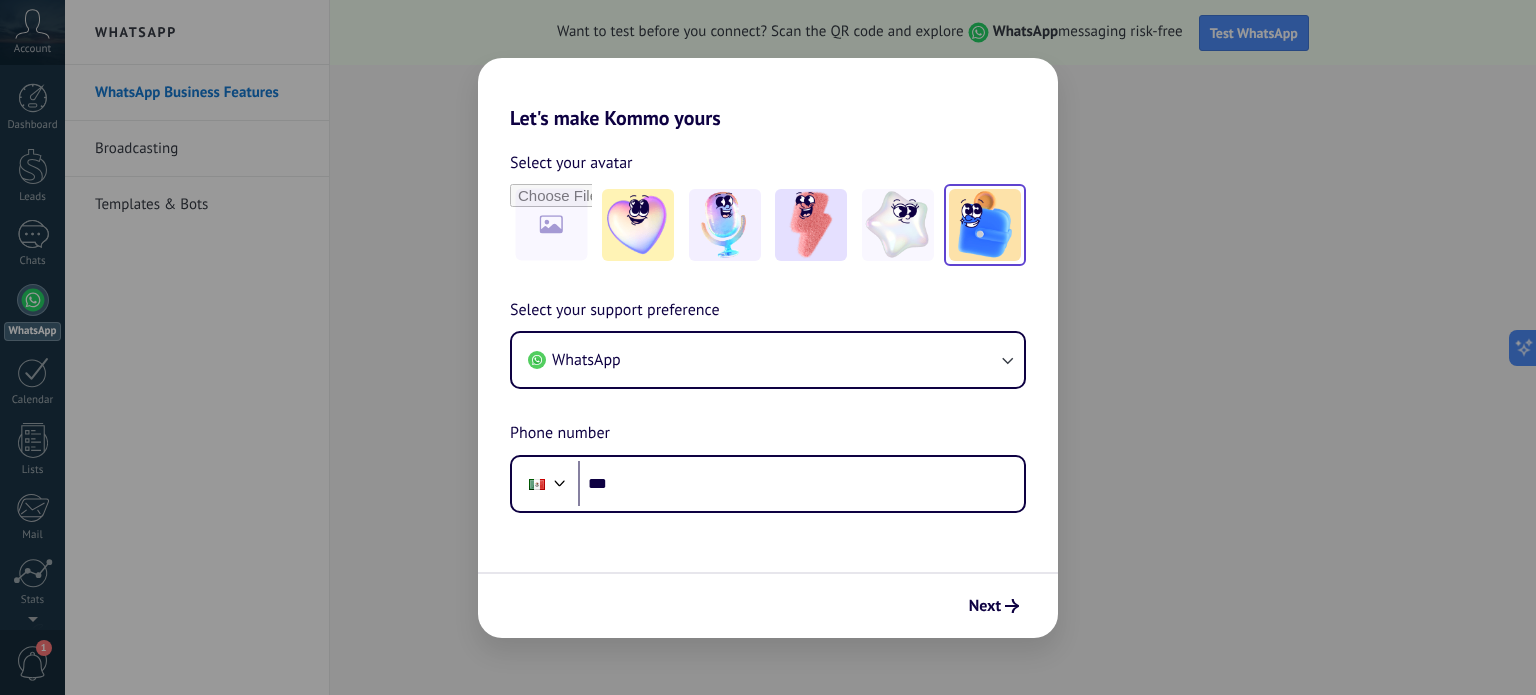 click at bounding box center (638, 225) 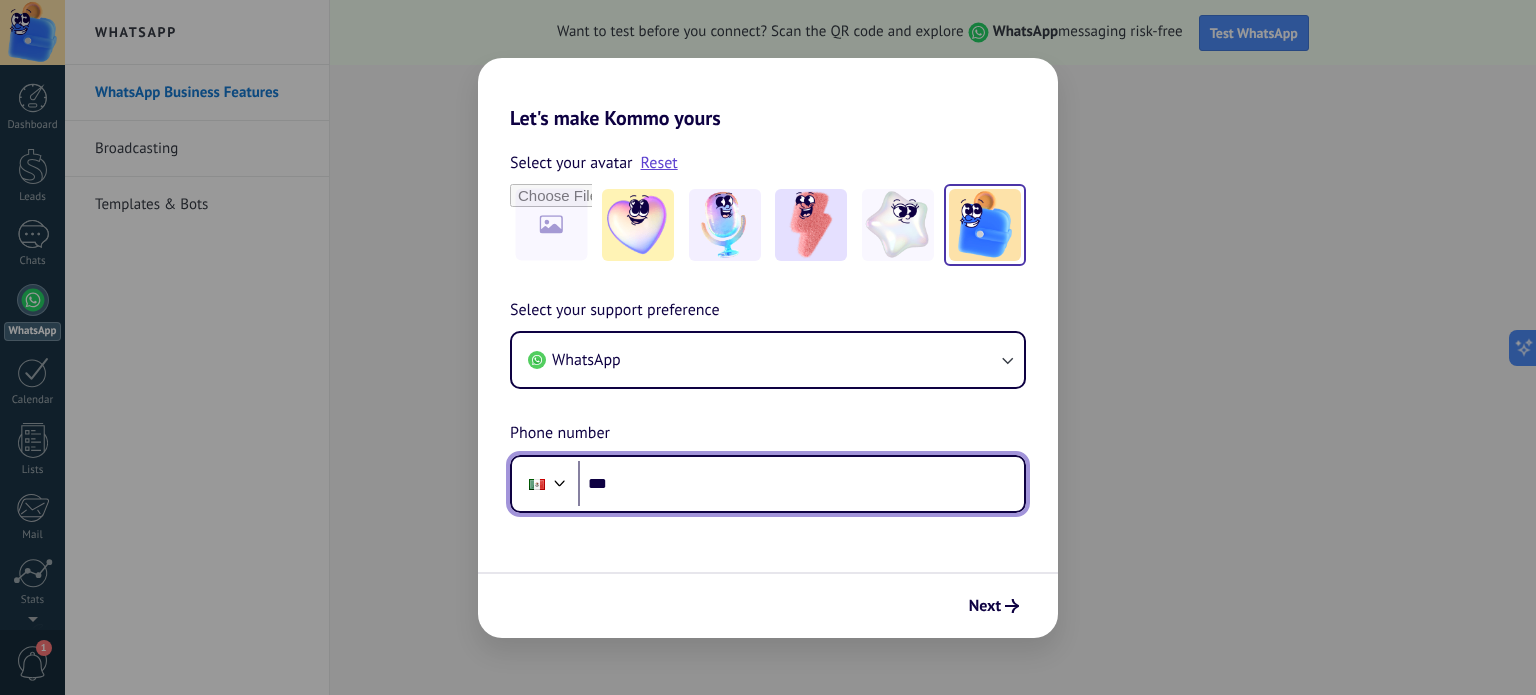 click on "***" at bounding box center (801, 484) 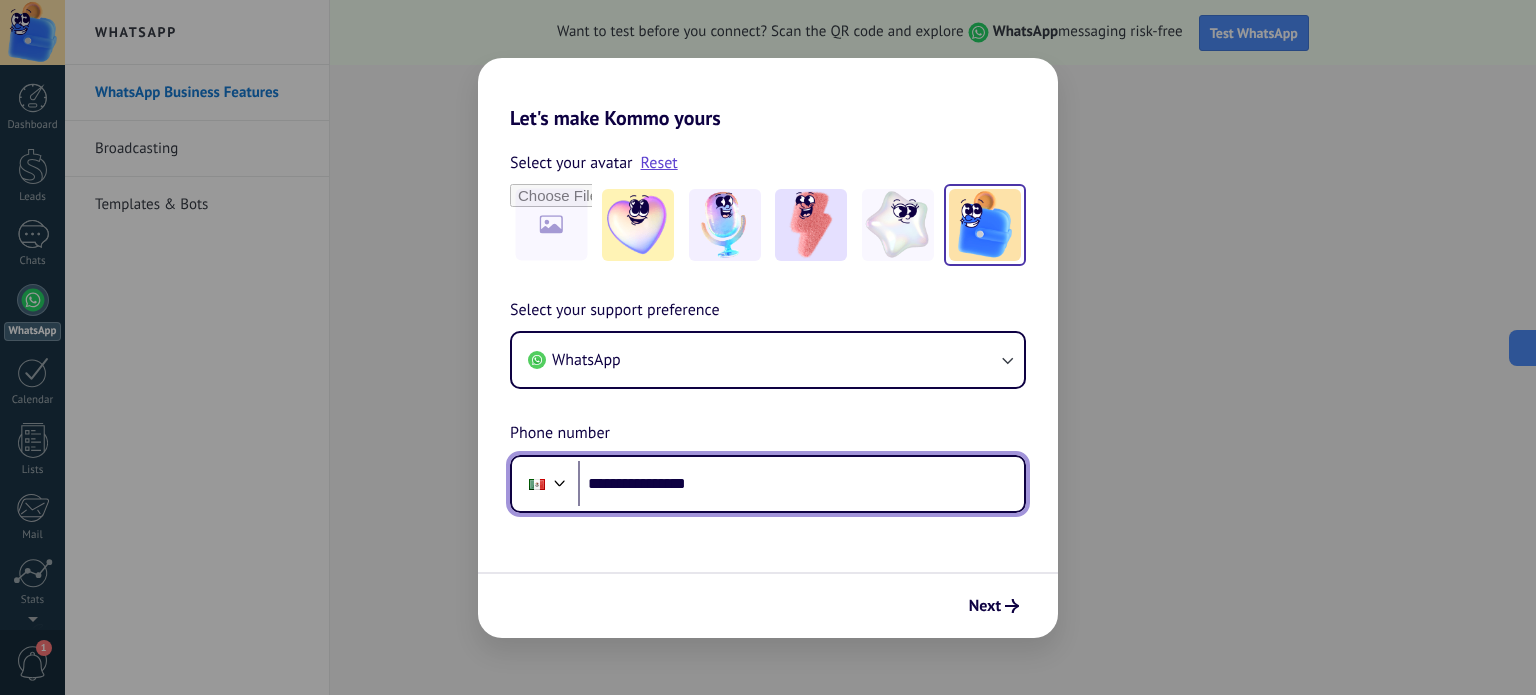 type on "**********" 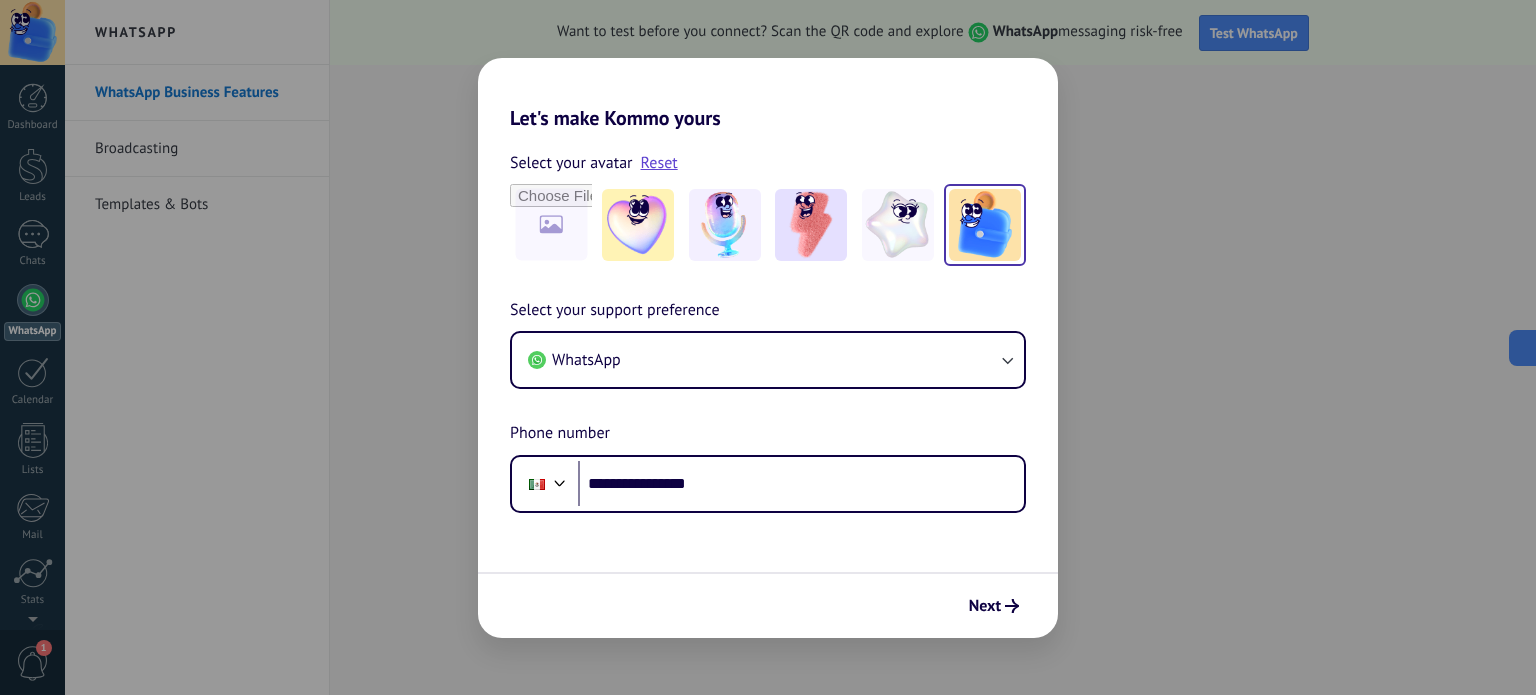 click on "Next" at bounding box center (768, 605) 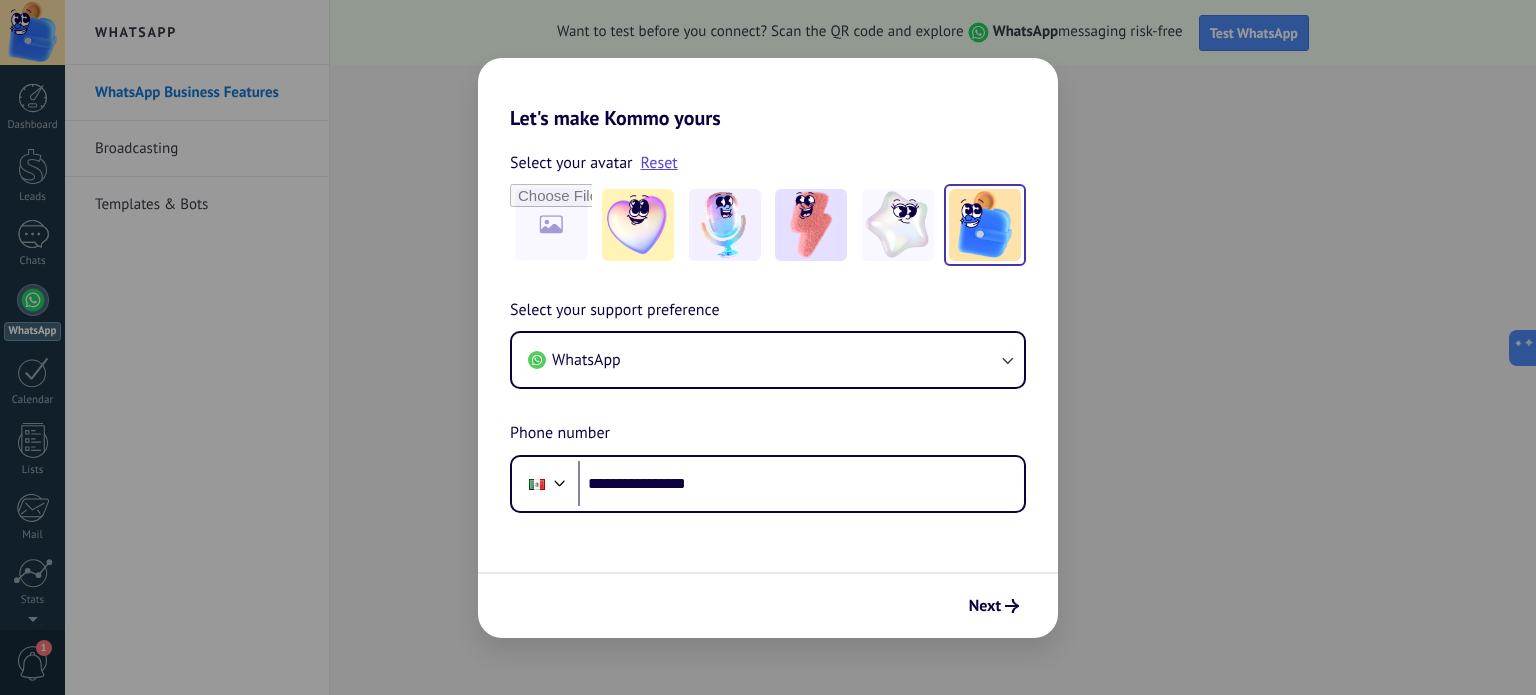 scroll, scrollTop: 0, scrollLeft: 0, axis: both 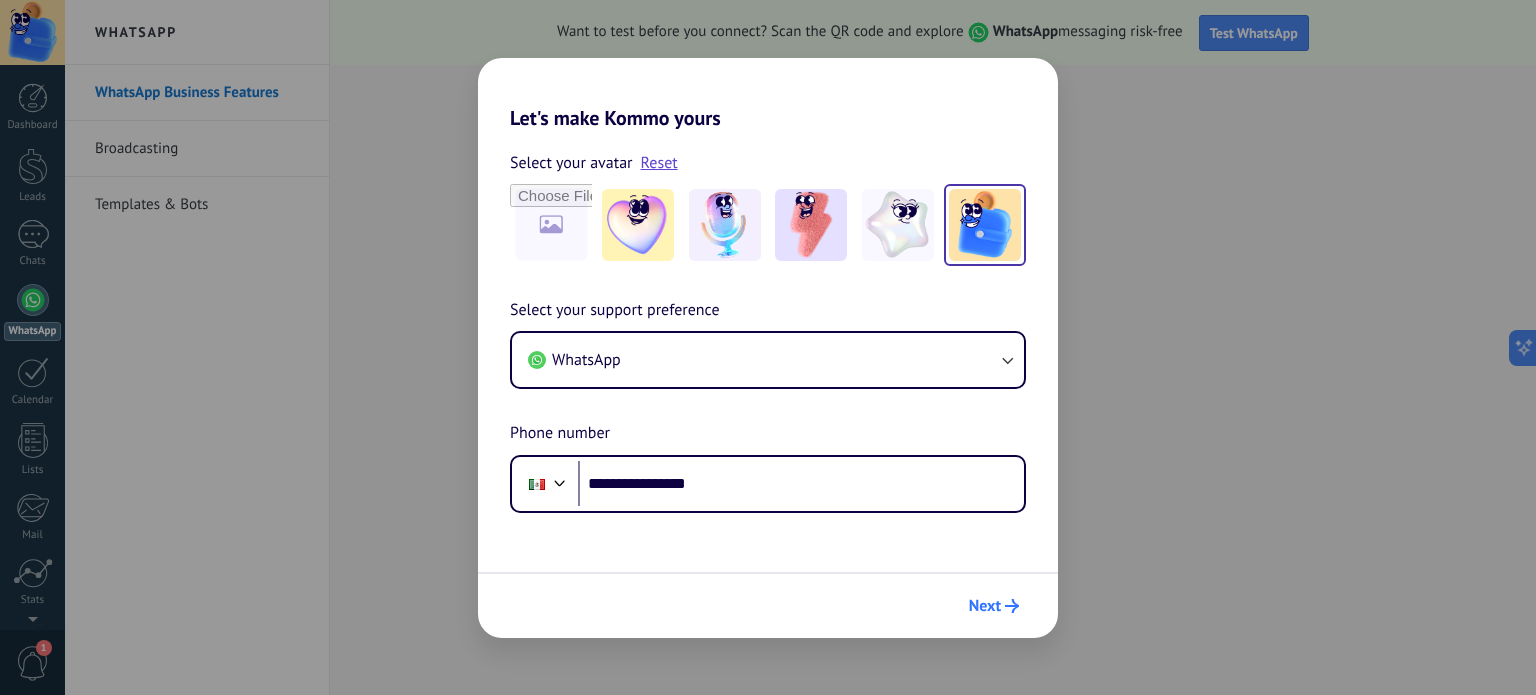 click on "Next" at bounding box center [994, 606] 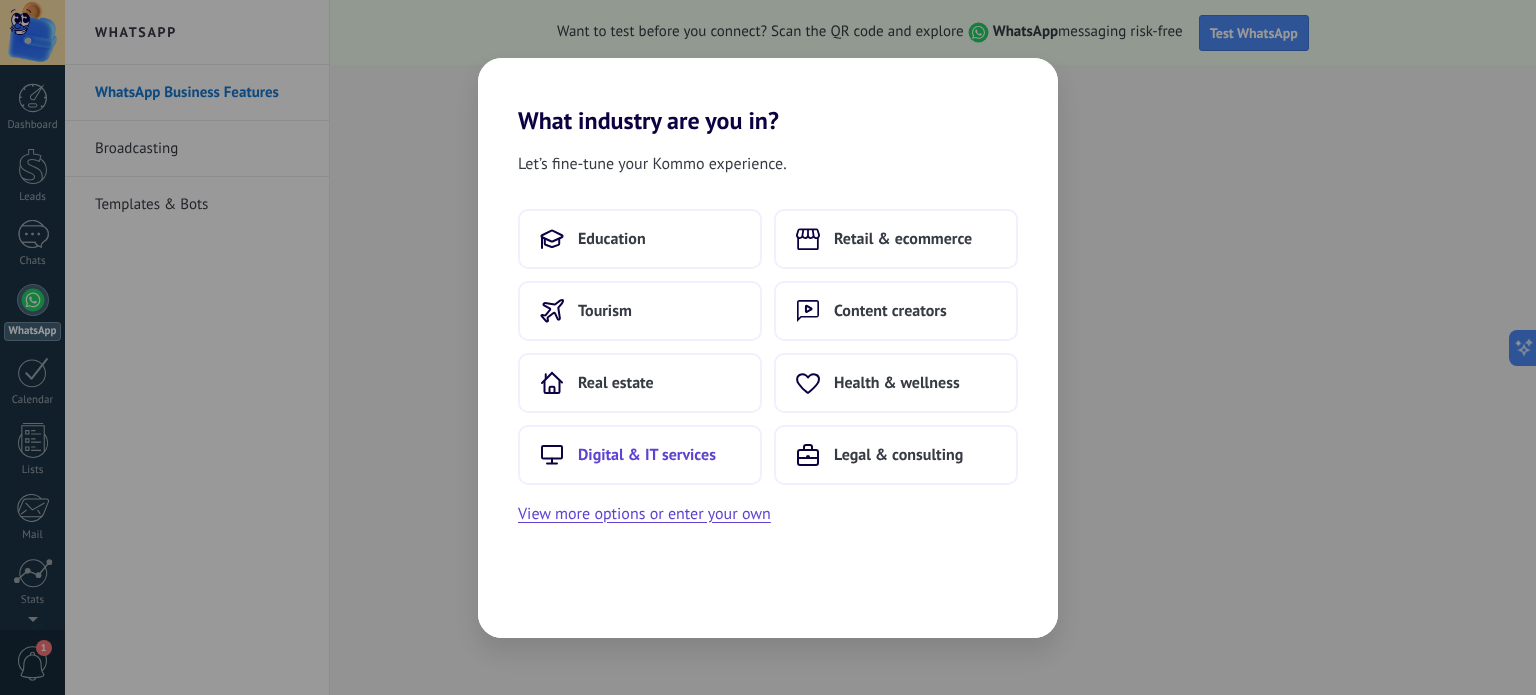 click on "Digital & IT services" at bounding box center (612, 239) 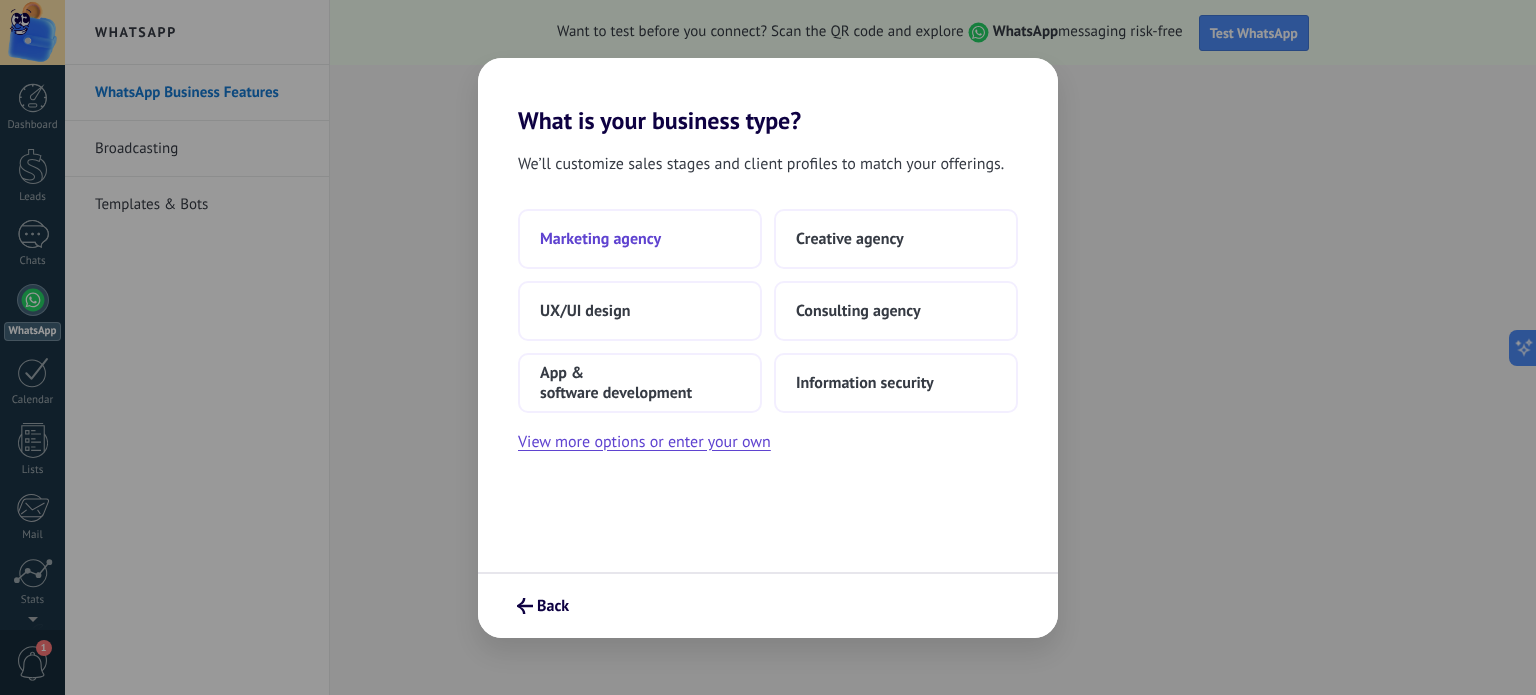 click on "Marketing agency" at bounding box center (640, 239) 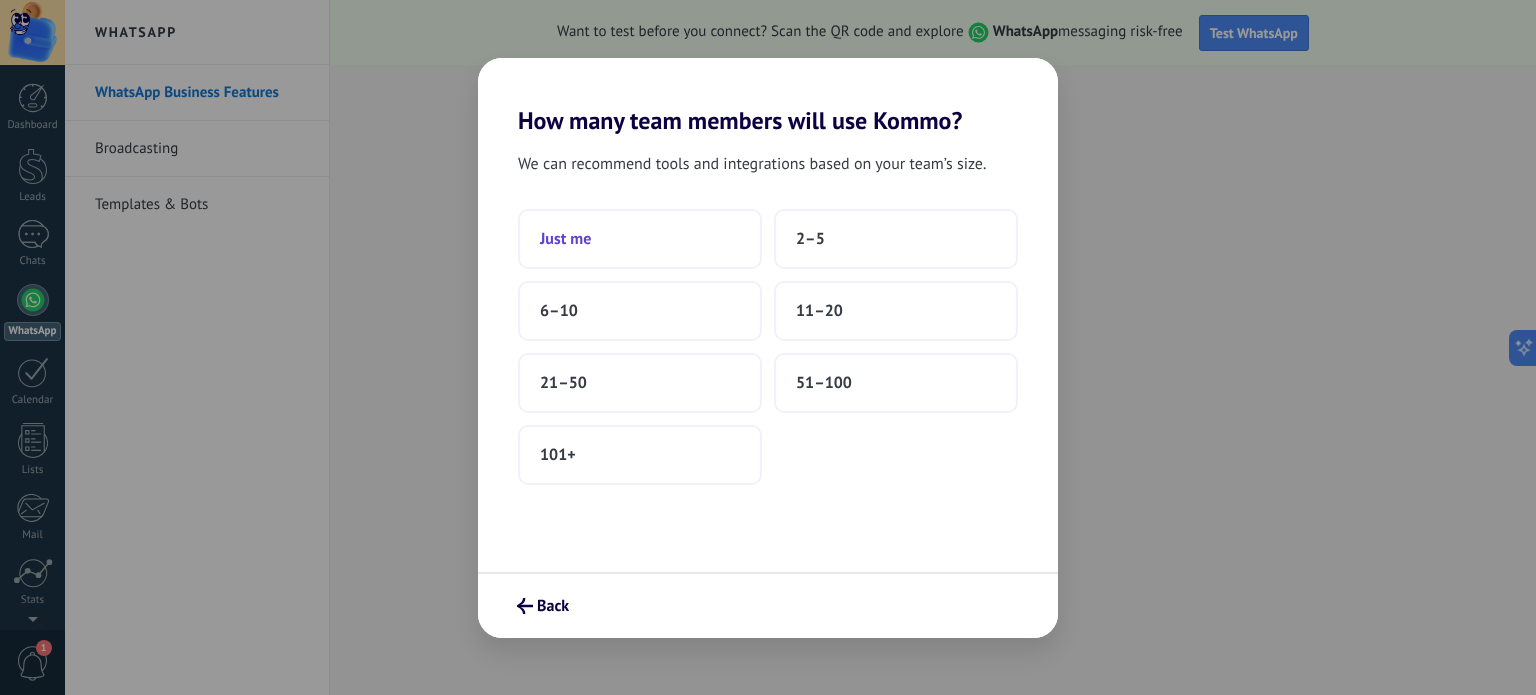 click on "Just me" at bounding box center [640, 239] 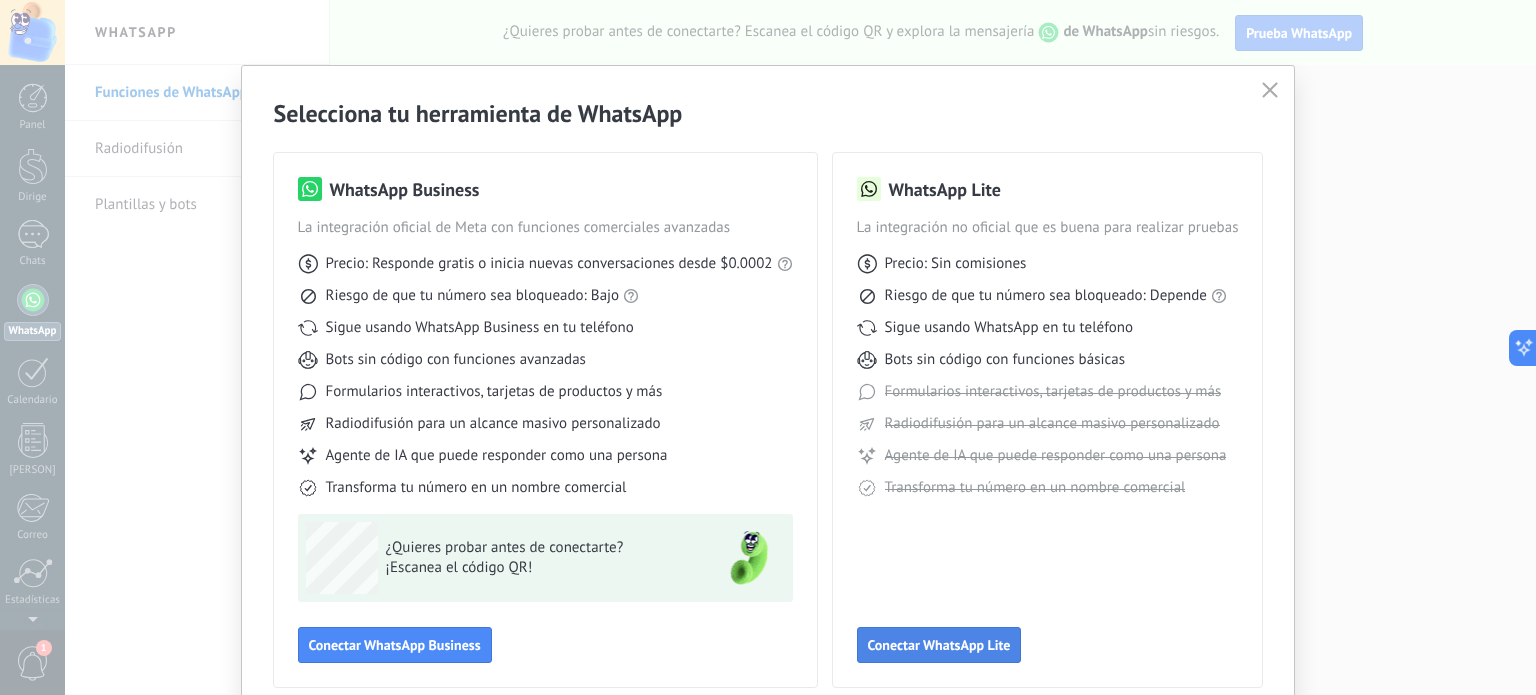 click on "Conectar WhatsApp Lite" at bounding box center [395, 645] 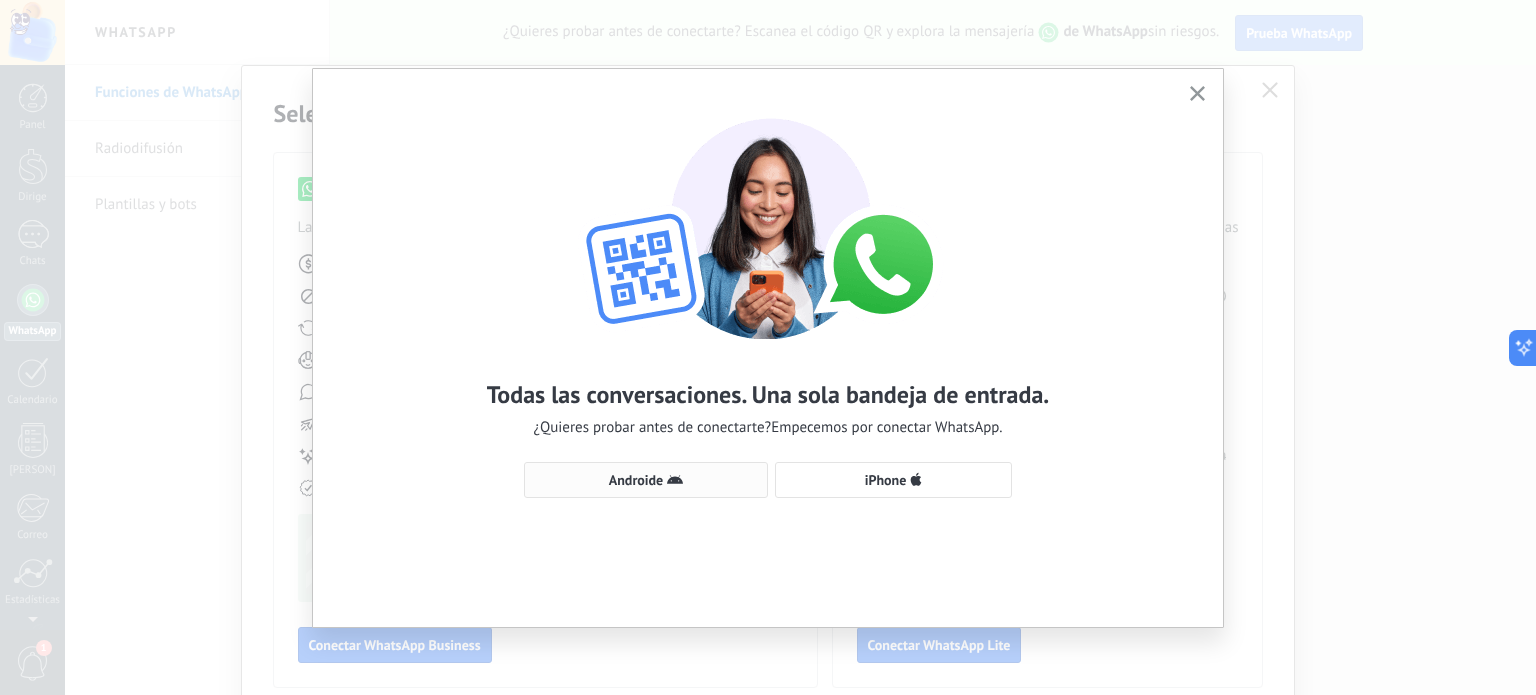 click on "Androide" at bounding box center (636, 480) 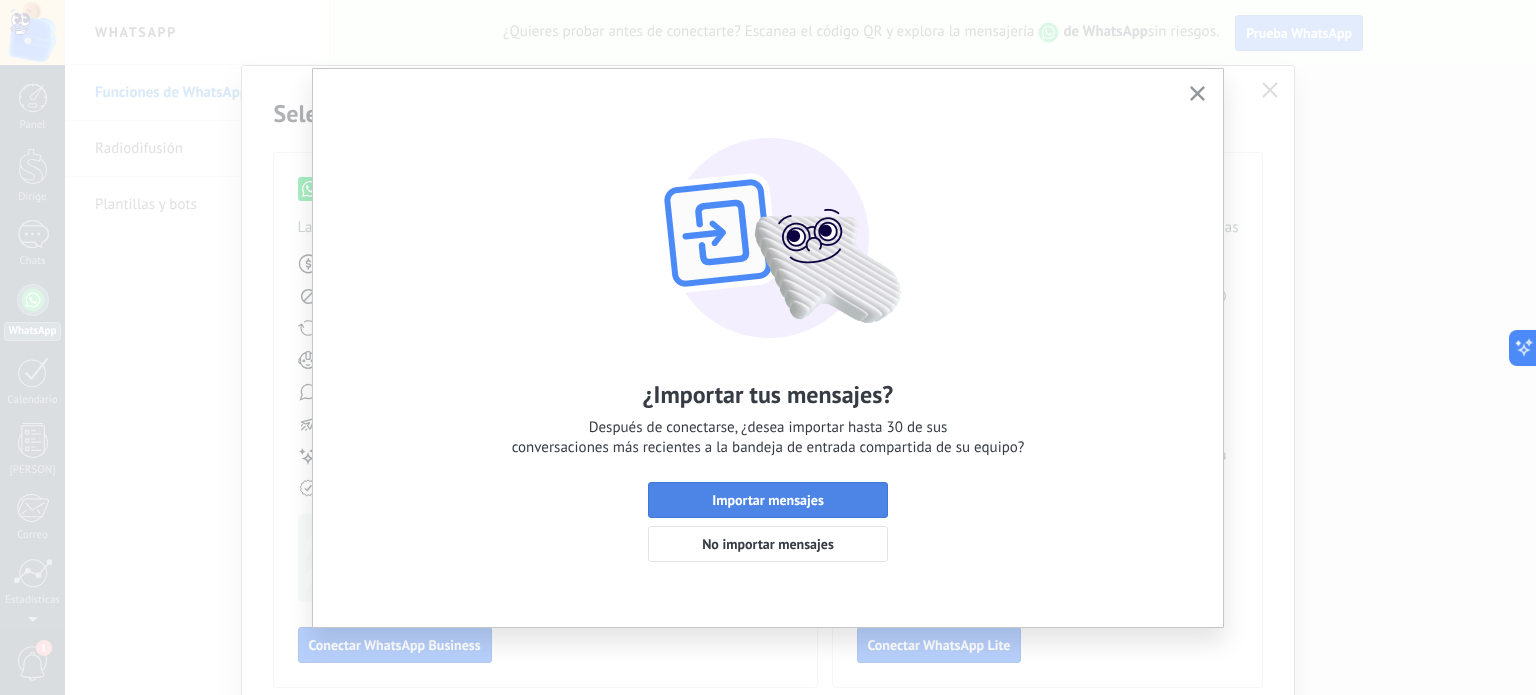 click on "Importar mensajes" at bounding box center (768, 500) 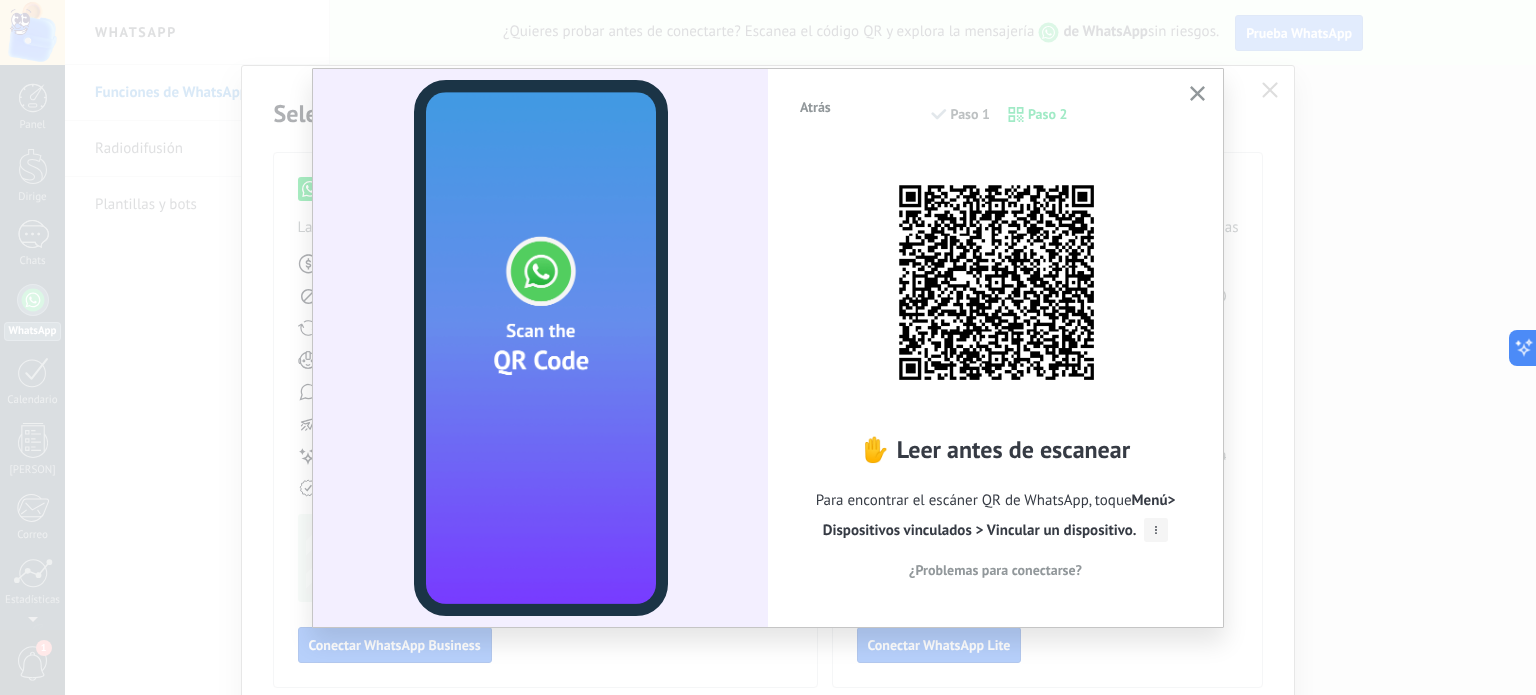 click at bounding box center (540, 348) 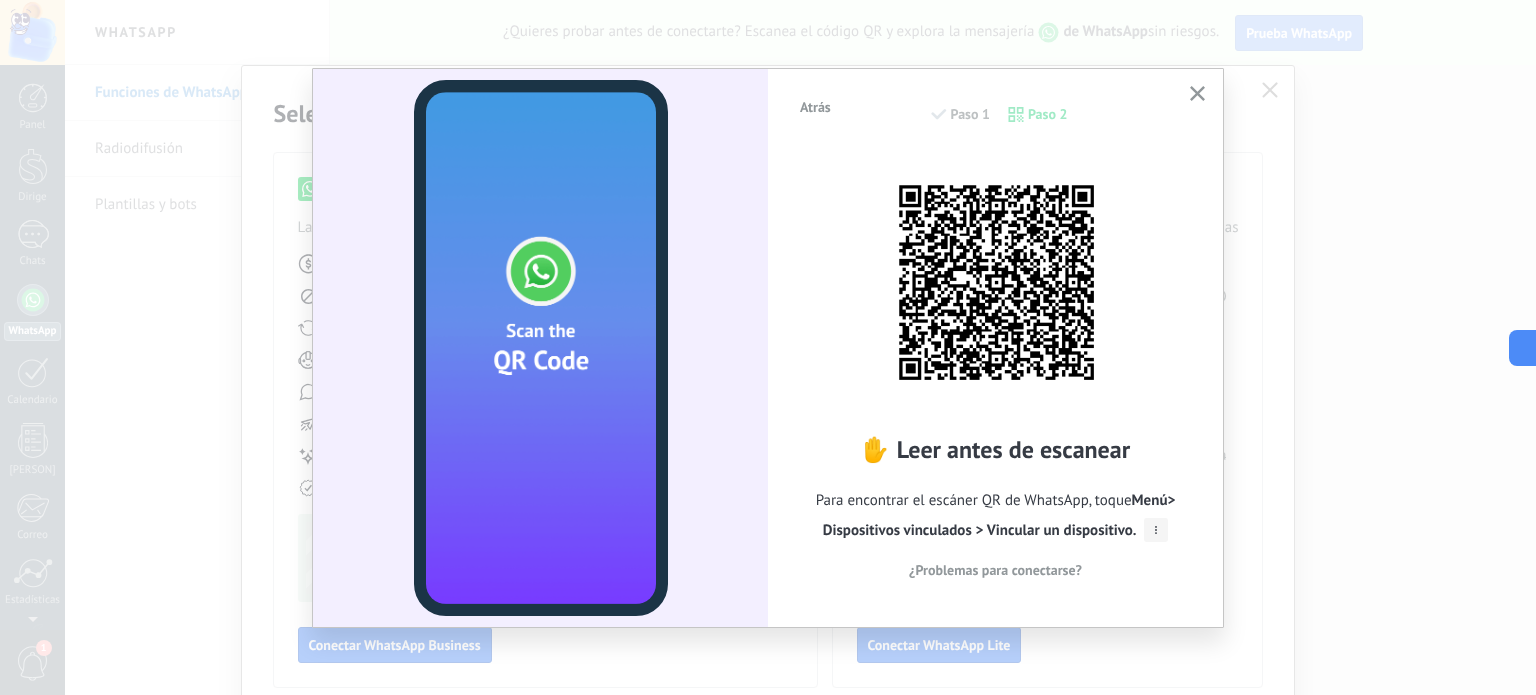 click at bounding box center [540, 348] 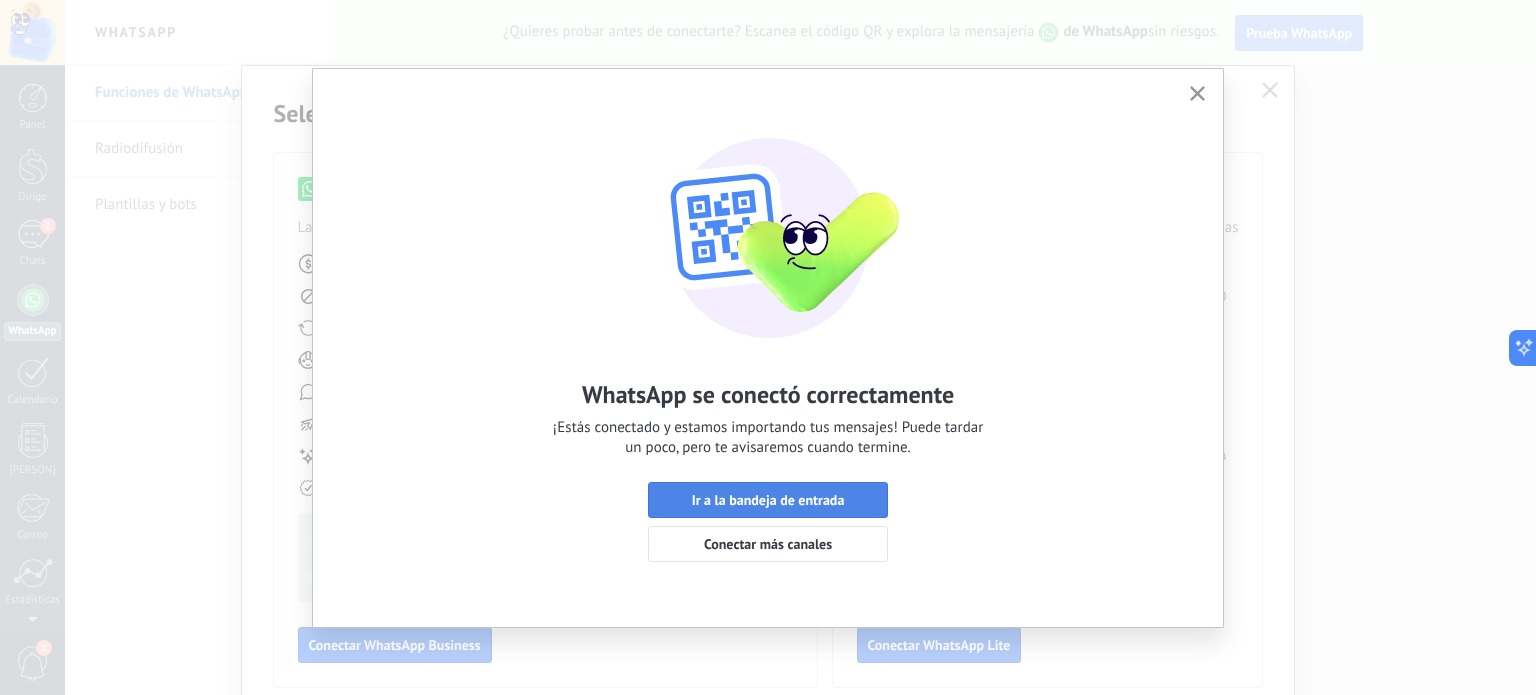click on "Ir a la bandeja de entrada" at bounding box center (768, 500) 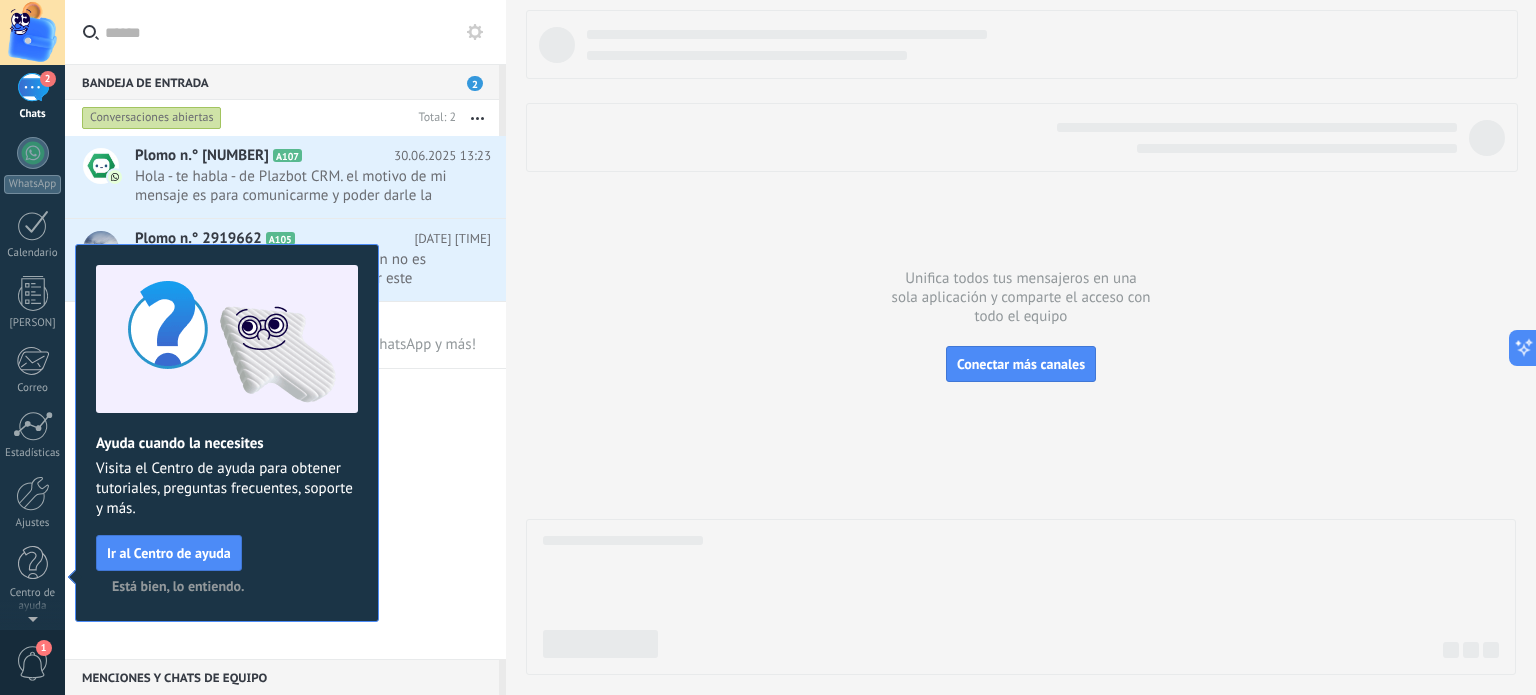 scroll, scrollTop: 0, scrollLeft: 0, axis: both 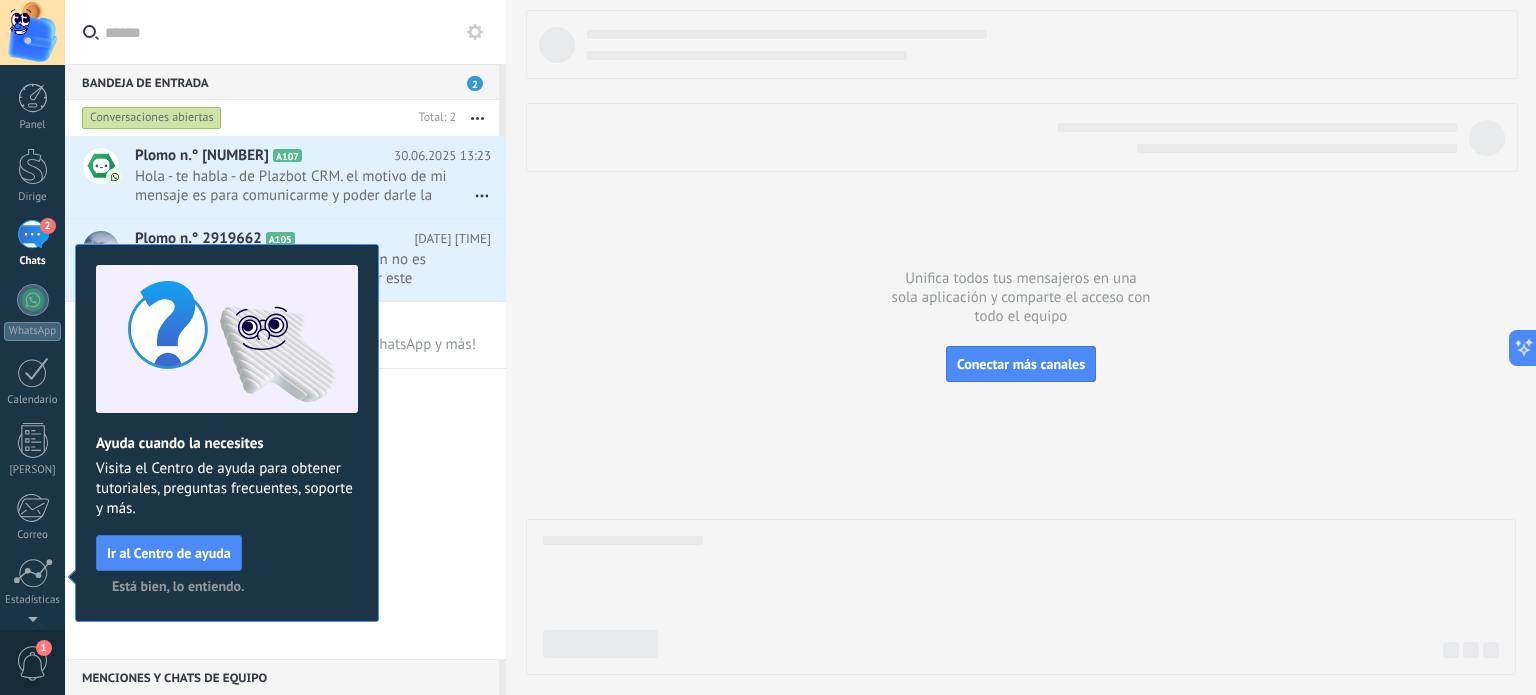 click on "Está bien, lo entiendo." at bounding box center [178, 586] 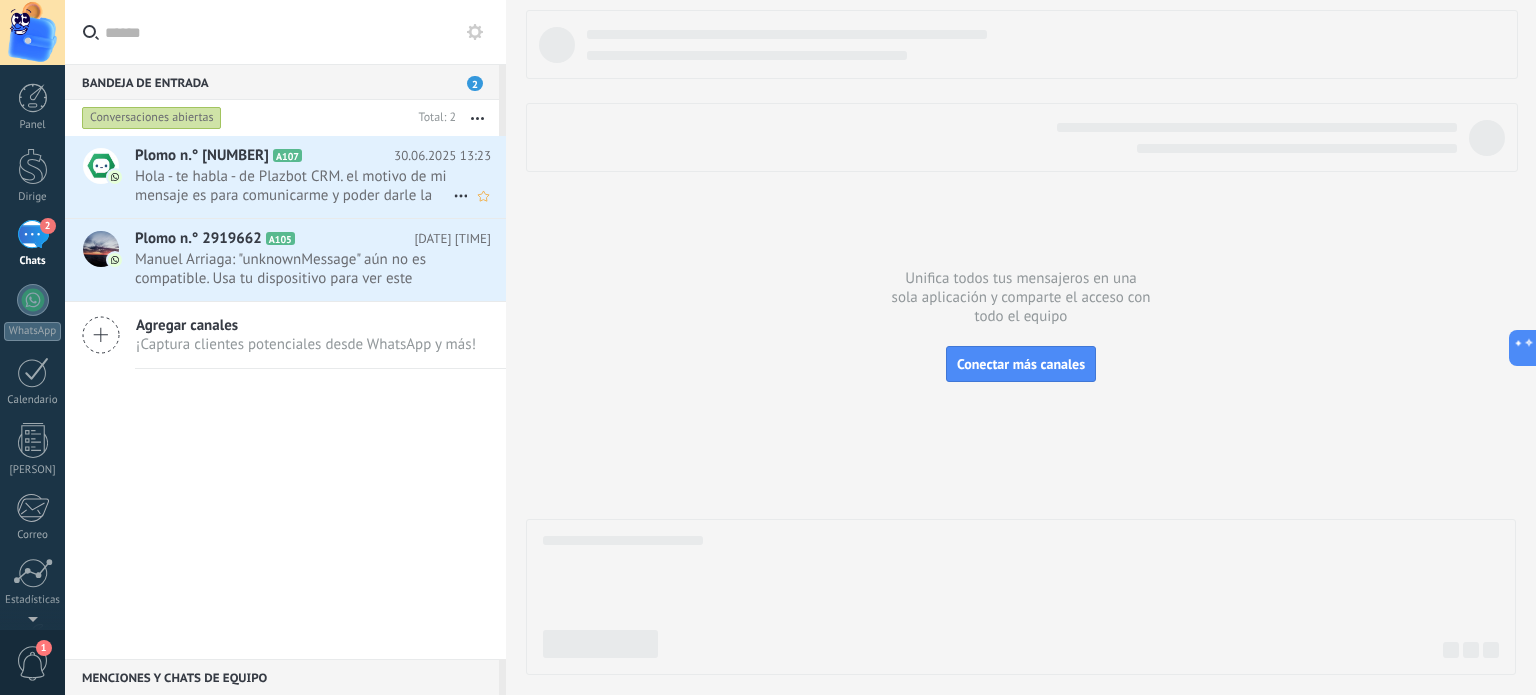 click on "Hola - te habla - de Plazbot CRM. el motivo de mi mensaje es para comunicarme y poder darle la ayuda necesaria..." at bounding box center [291, 195] 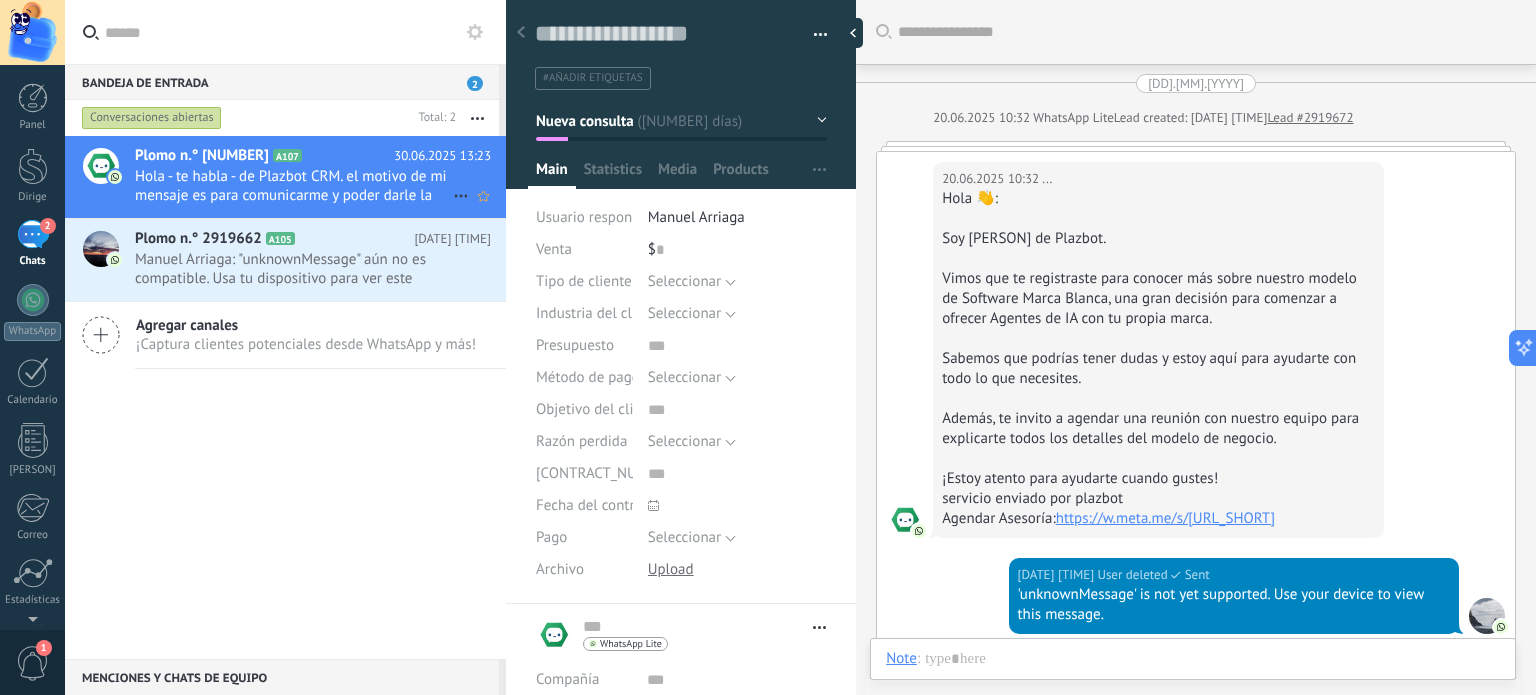 scroll, scrollTop: 29, scrollLeft: 0, axis: vertical 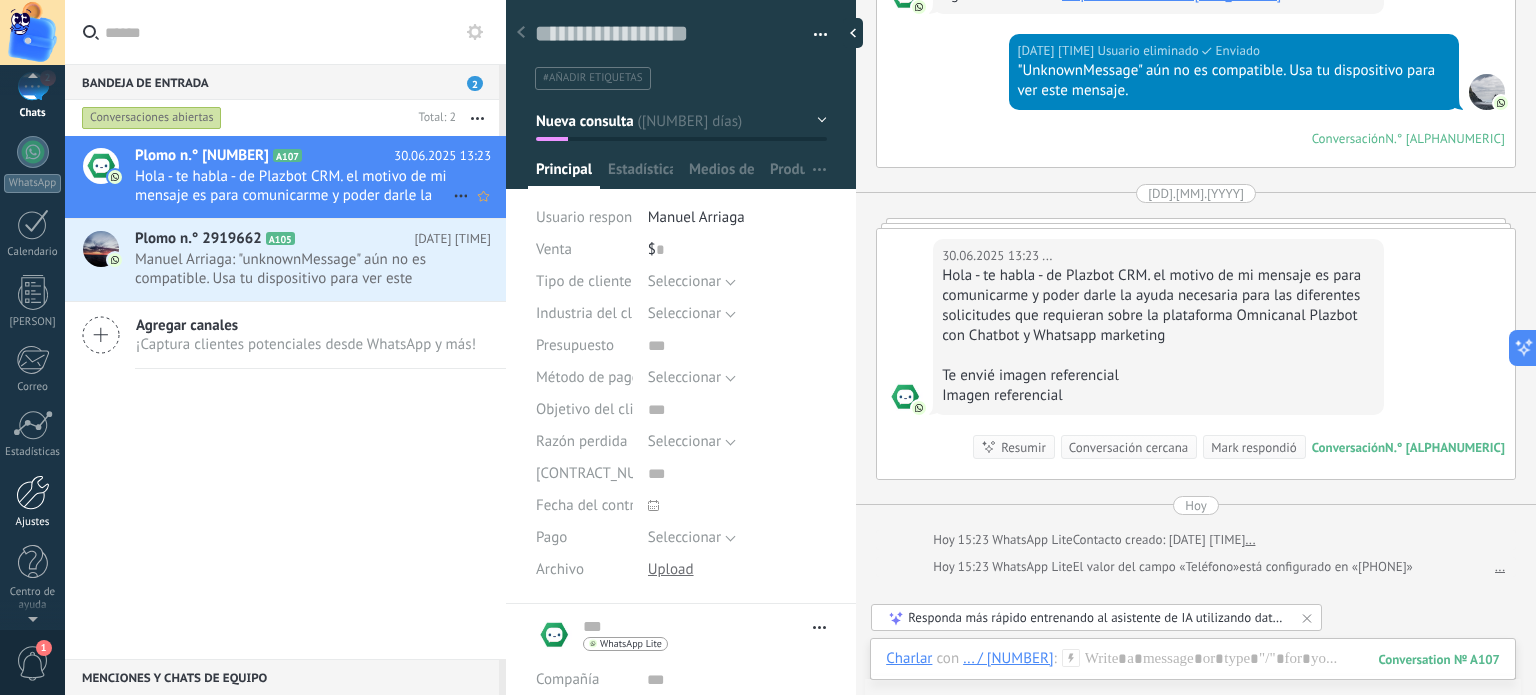 click at bounding box center [33, 492] 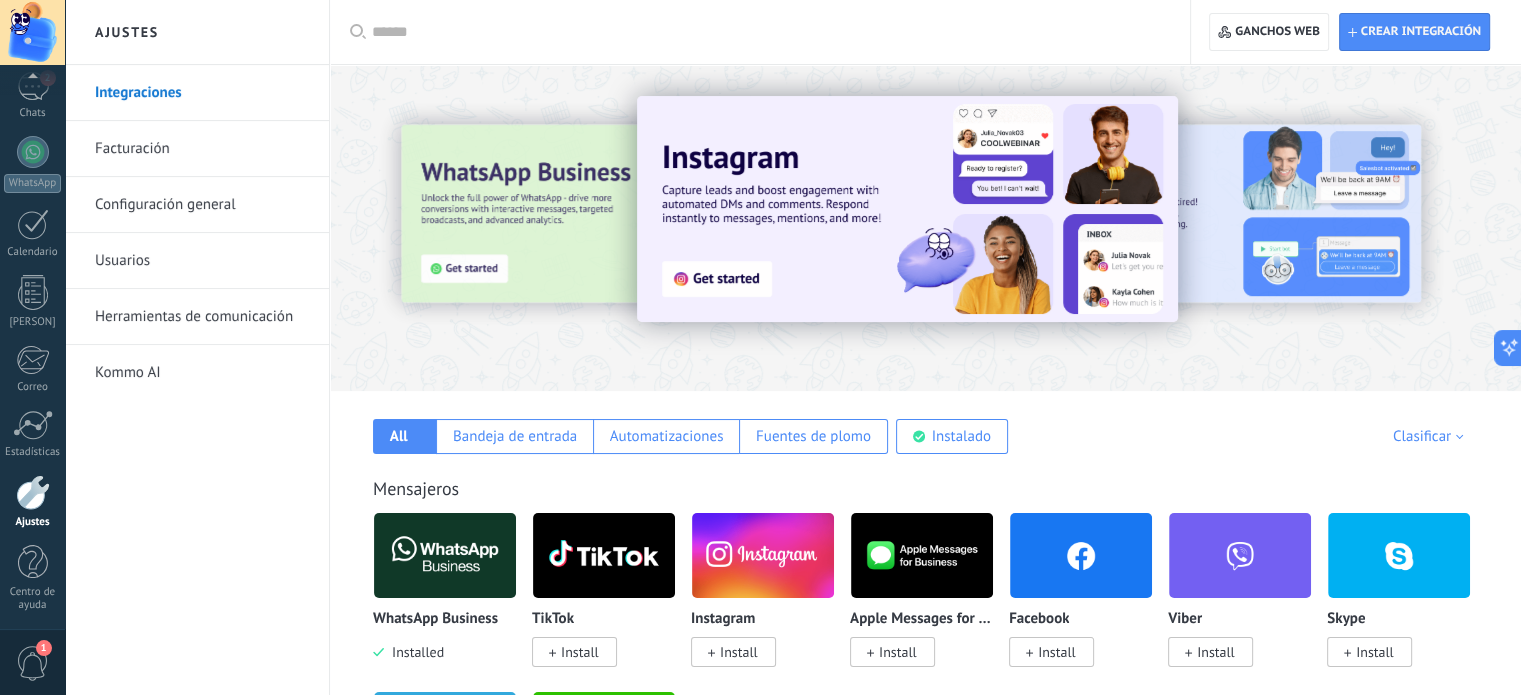 click on "Facturación" at bounding box center (202, 149) 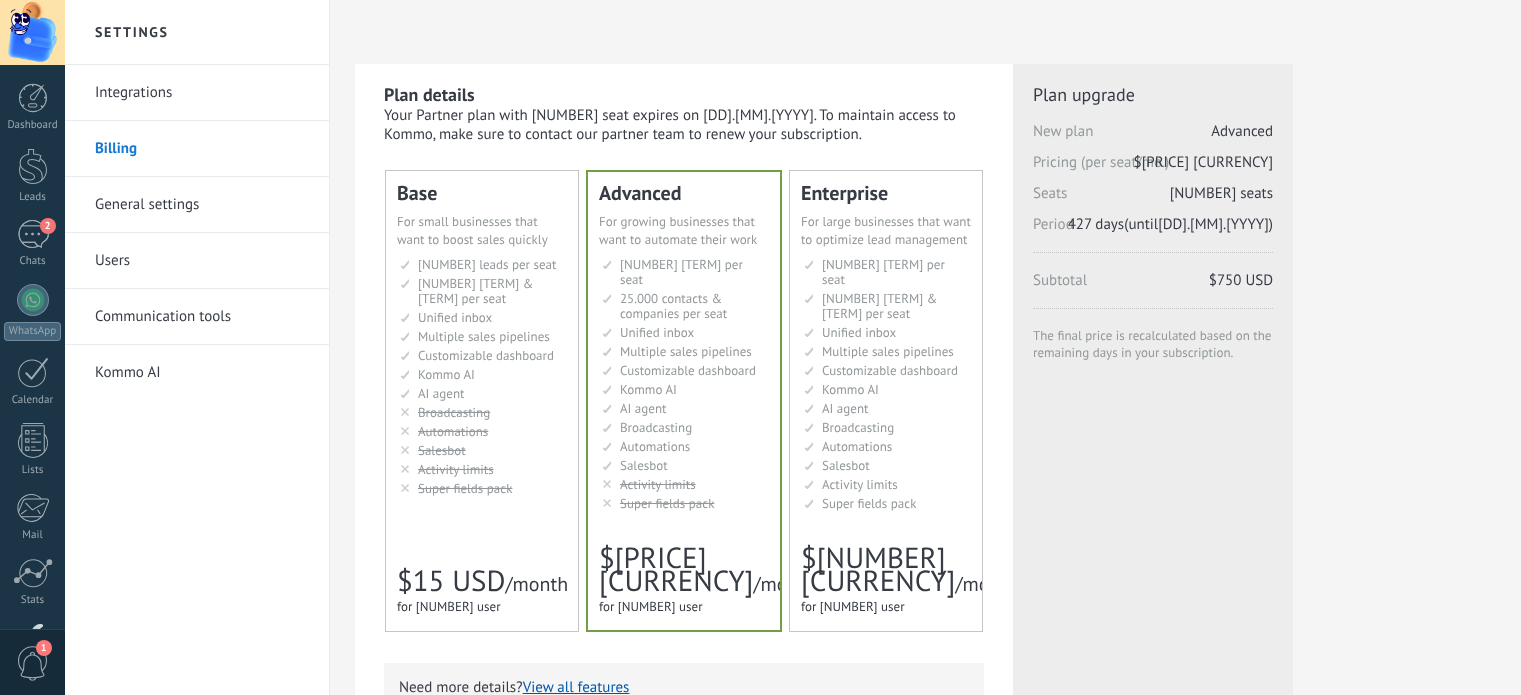 scroll, scrollTop: 0, scrollLeft: 0, axis: both 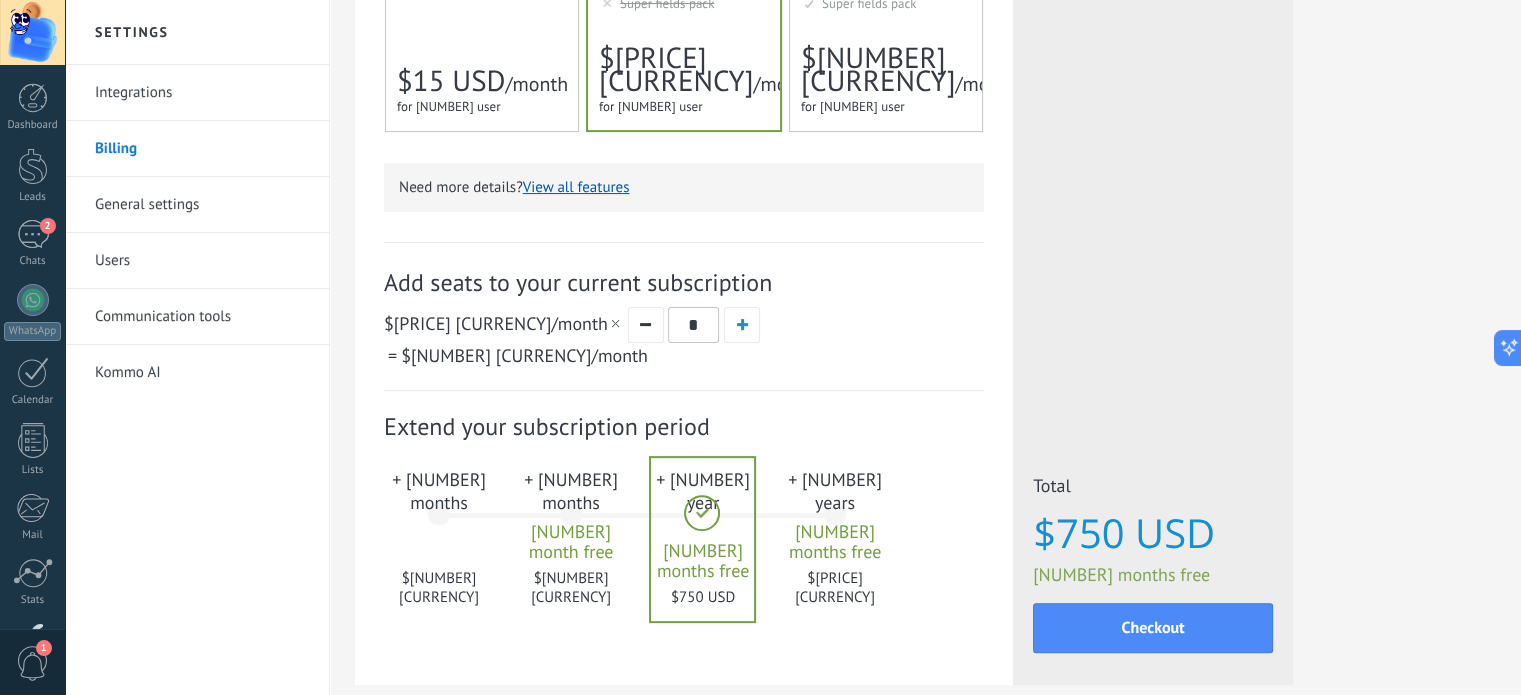 click on "+ [NUMBER] months
[NUMBER] month free
$[NUMBER] [CURRENCY]" at bounding box center (571, 523) 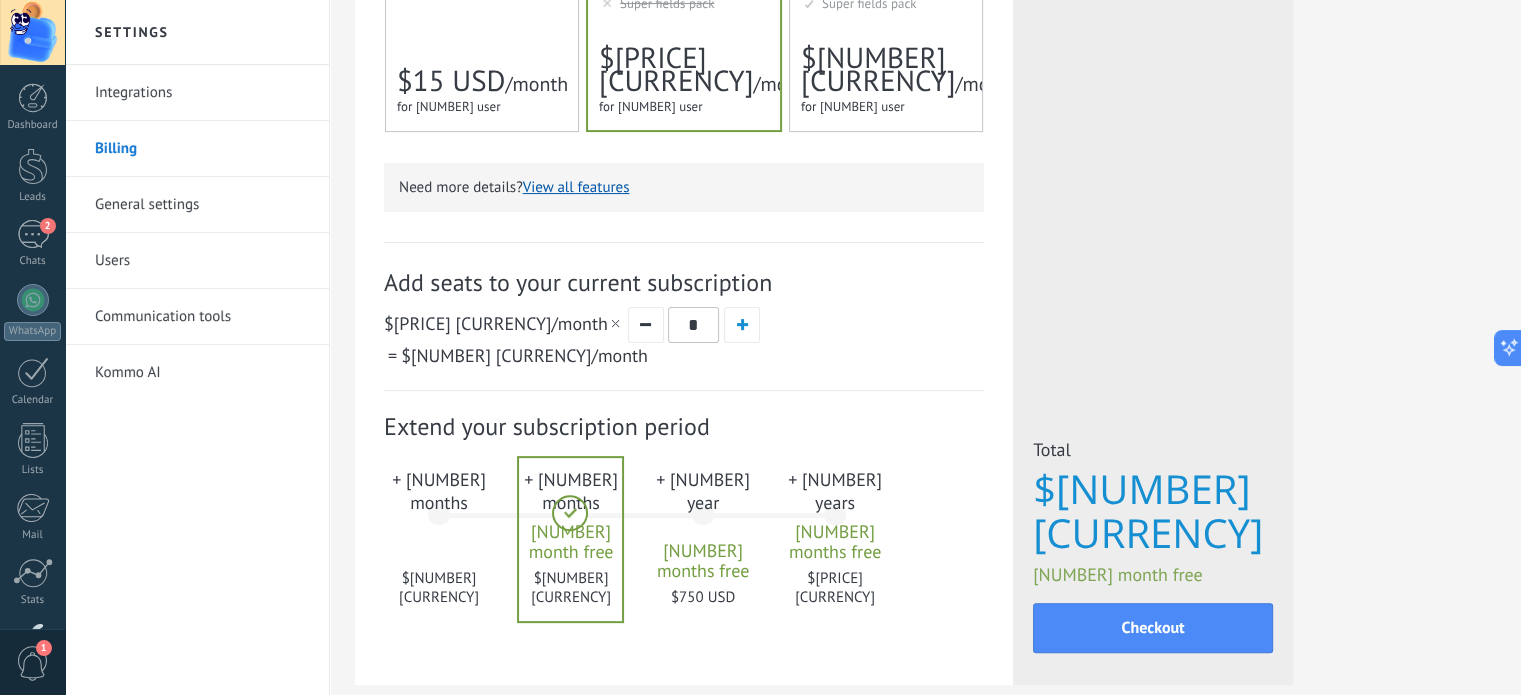 click on "+ [NUMBER] months
[PRICE] USD" at bounding box center [439, 523] 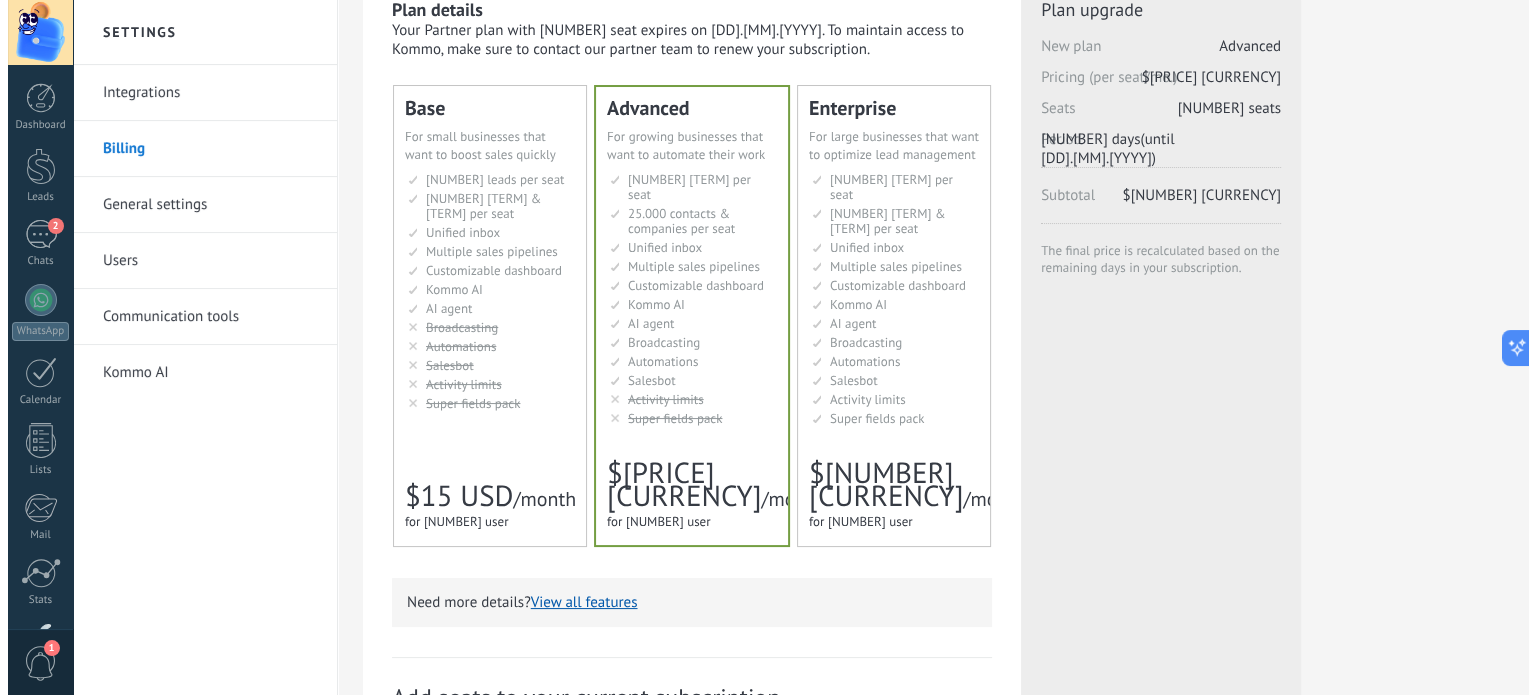 scroll, scrollTop: 0, scrollLeft: 0, axis: both 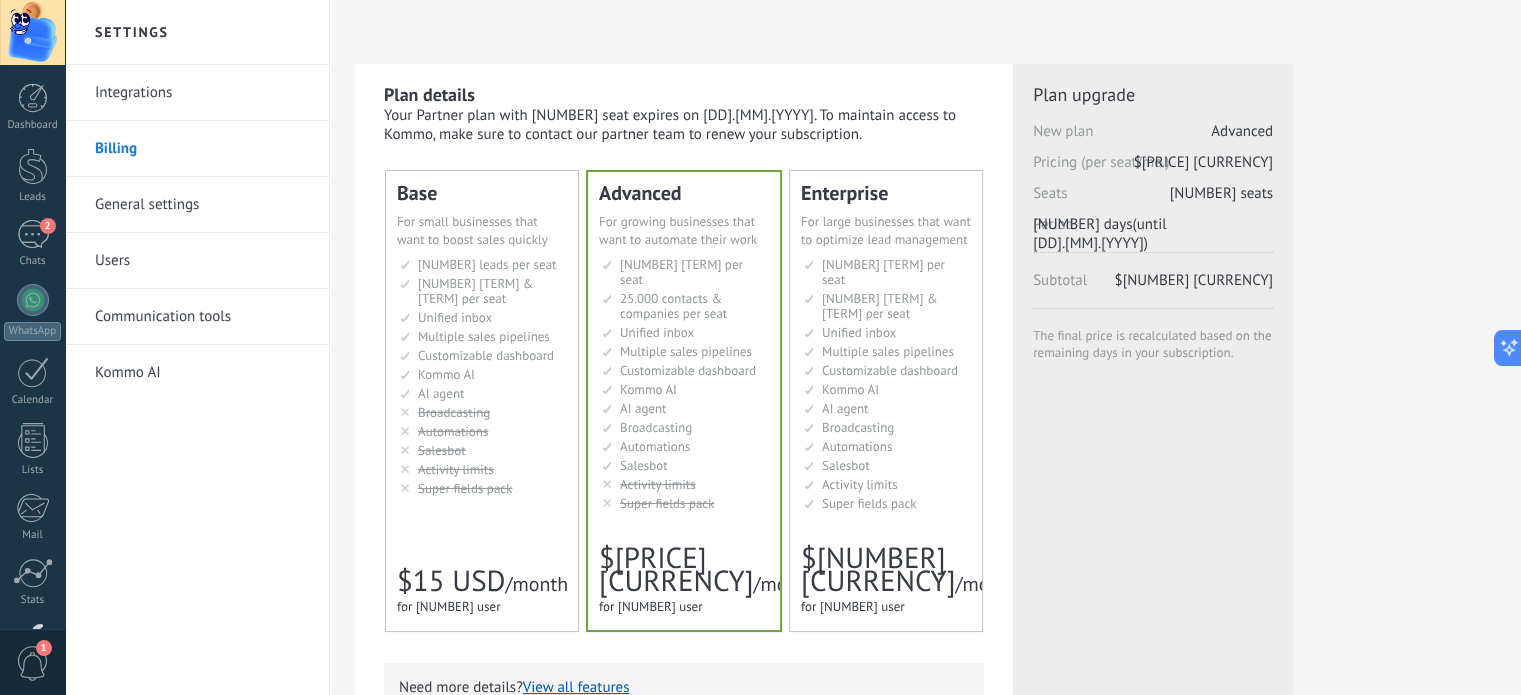 click on "General settings" at bounding box center (202, 205) 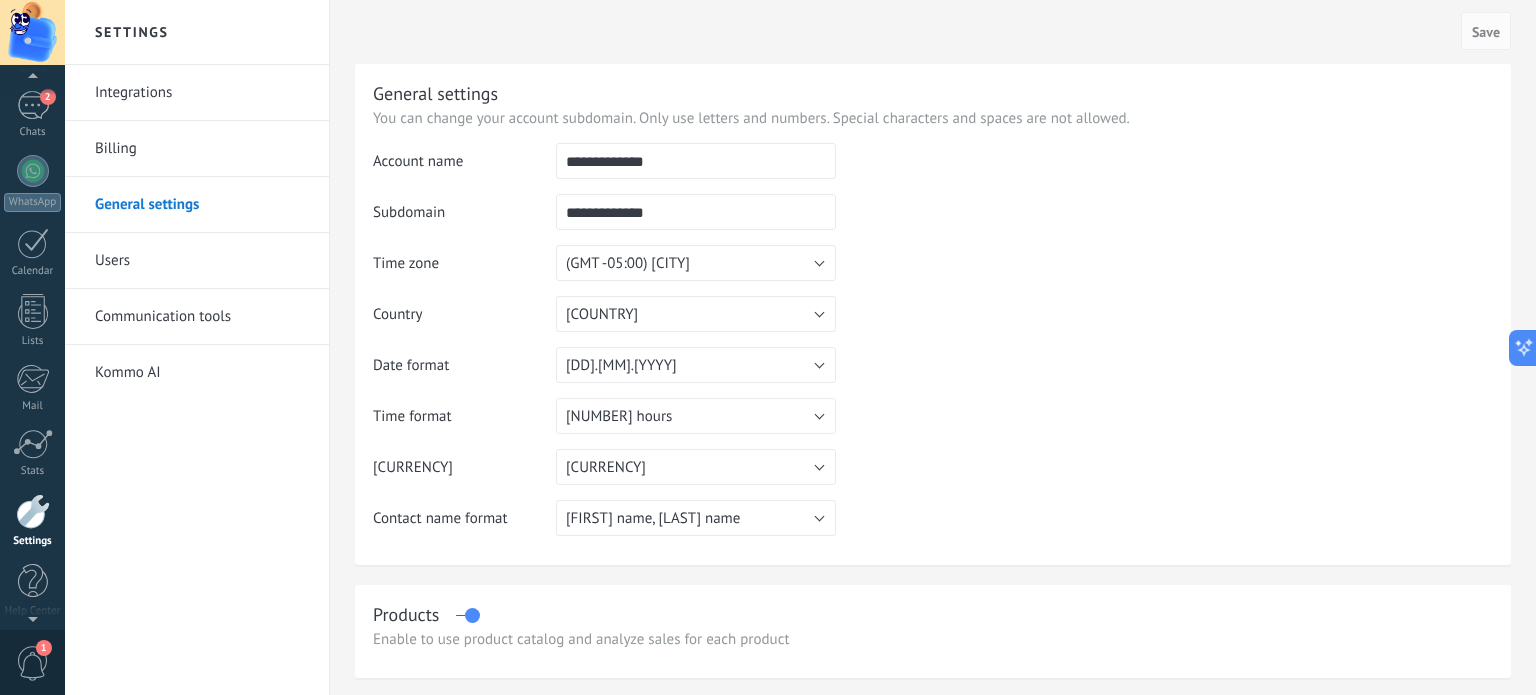 scroll, scrollTop: 136, scrollLeft: 0, axis: vertical 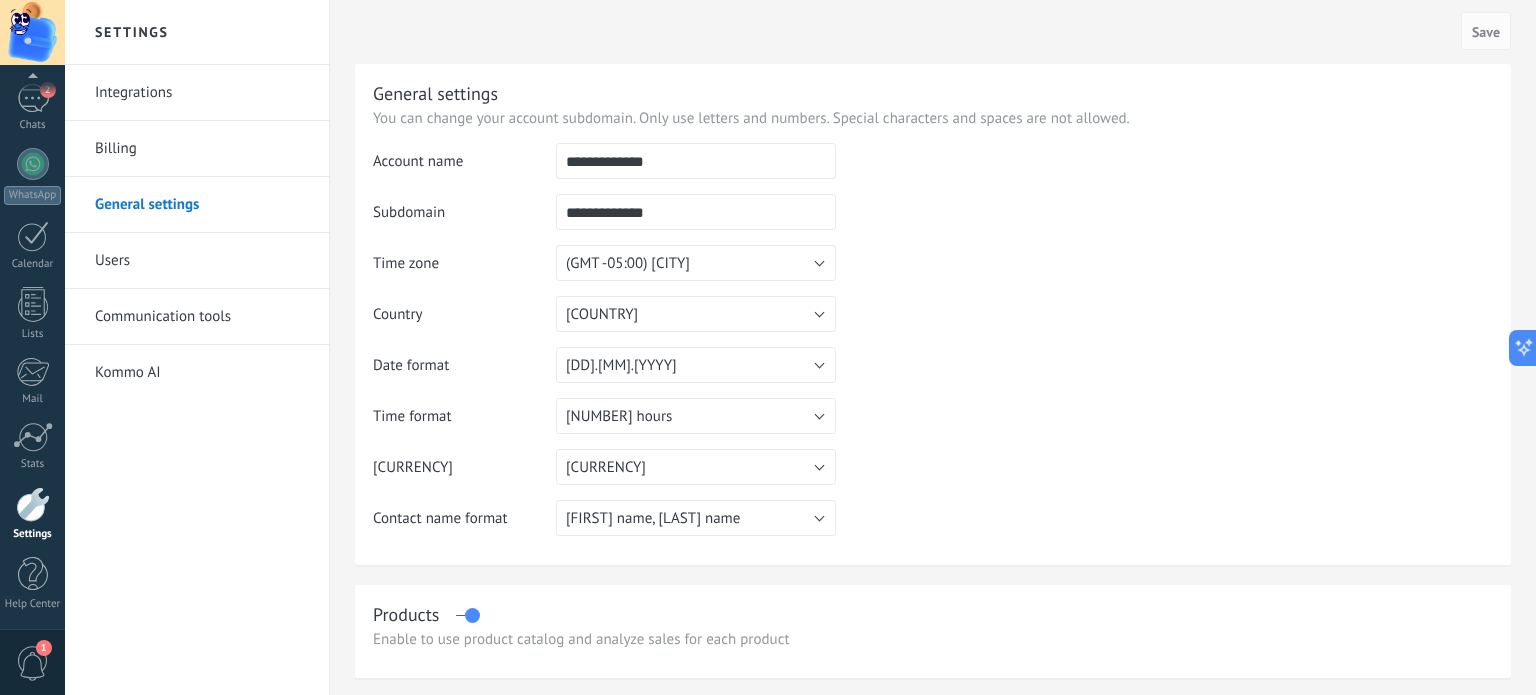 click on "Billing" at bounding box center (202, 149) 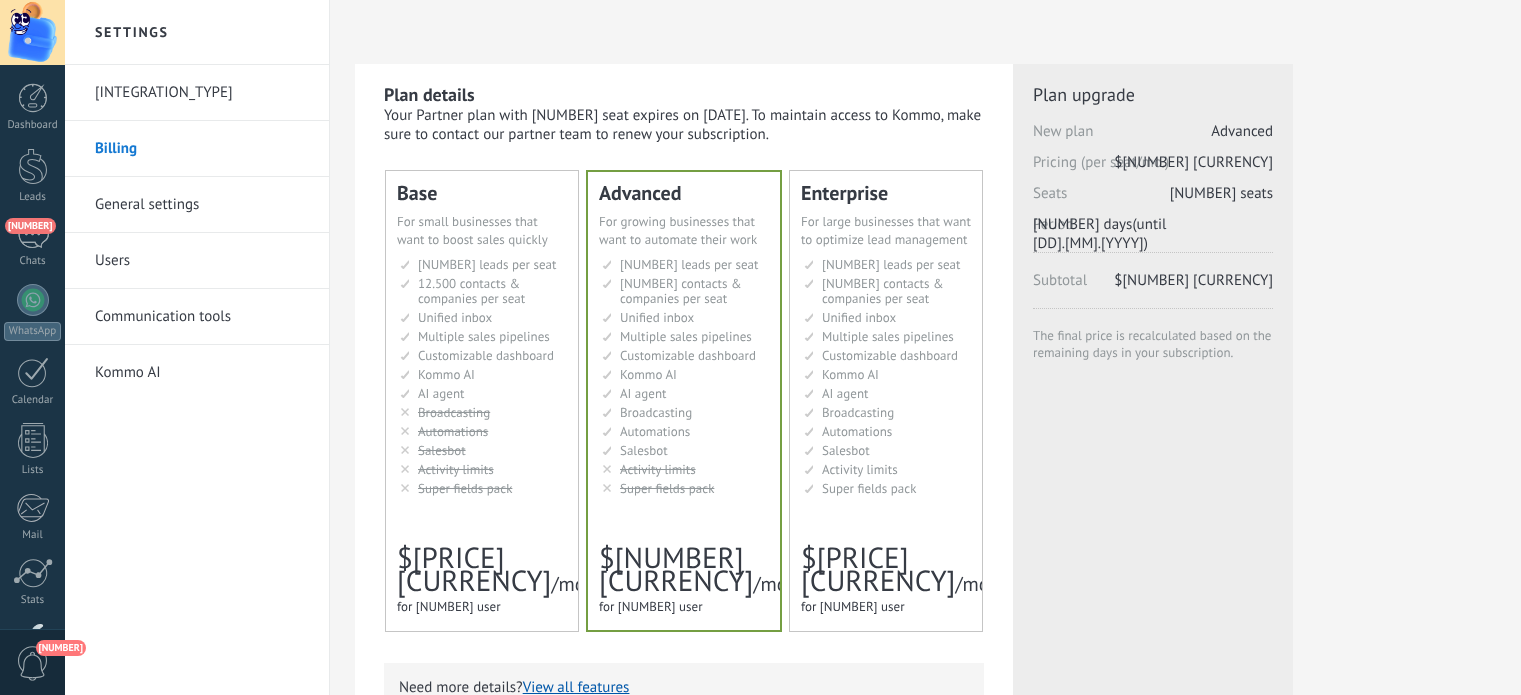 scroll, scrollTop: 0, scrollLeft: 0, axis: both 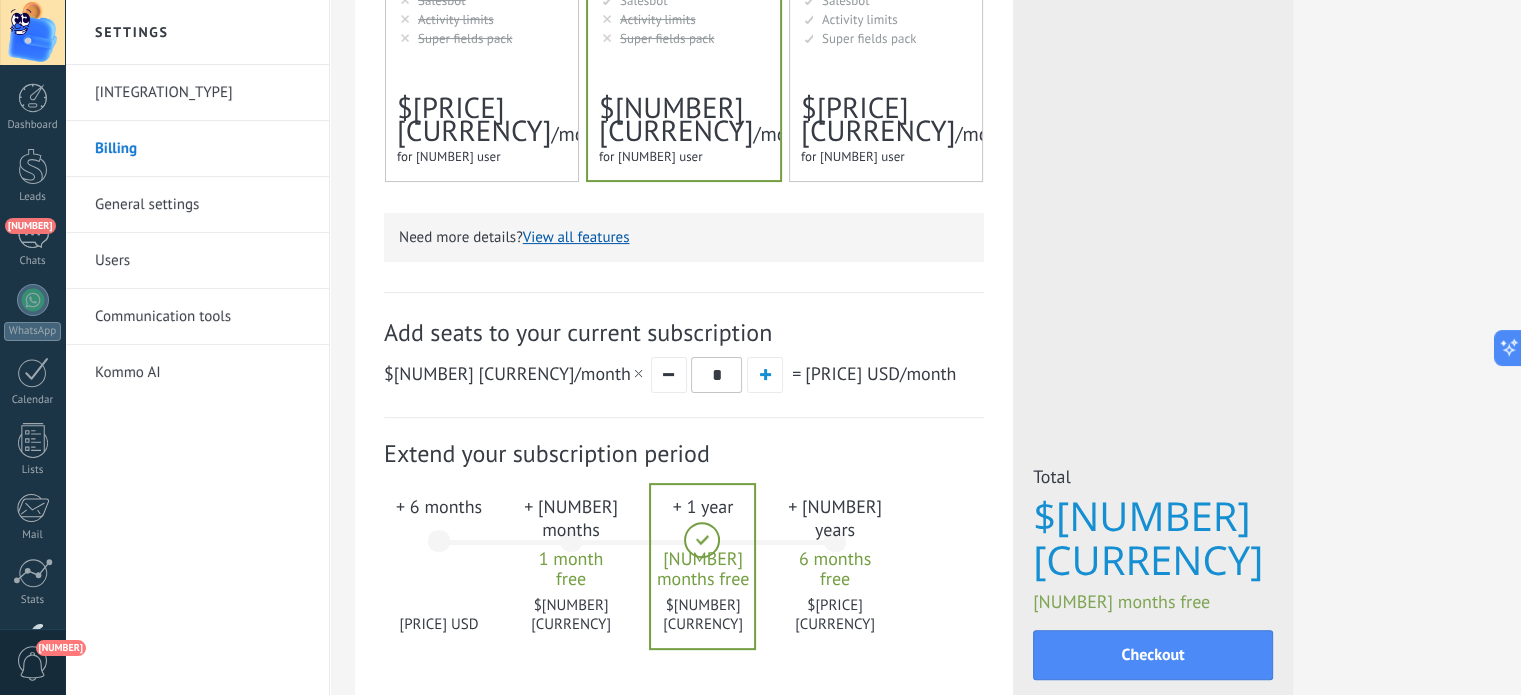 click on "+ [NUMBER] months
[PRICE] USD" at bounding box center [439, 550] 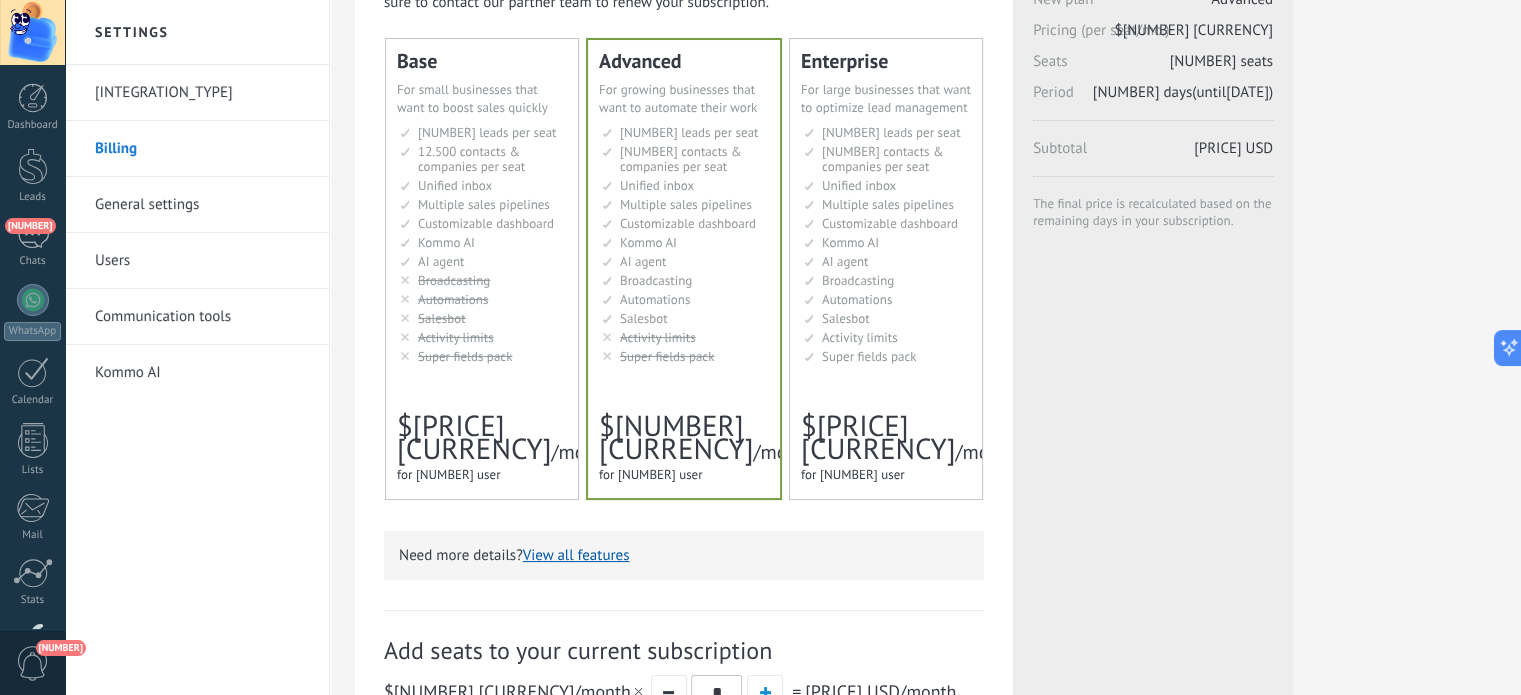 scroll, scrollTop: 0, scrollLeft: 0, axis: both 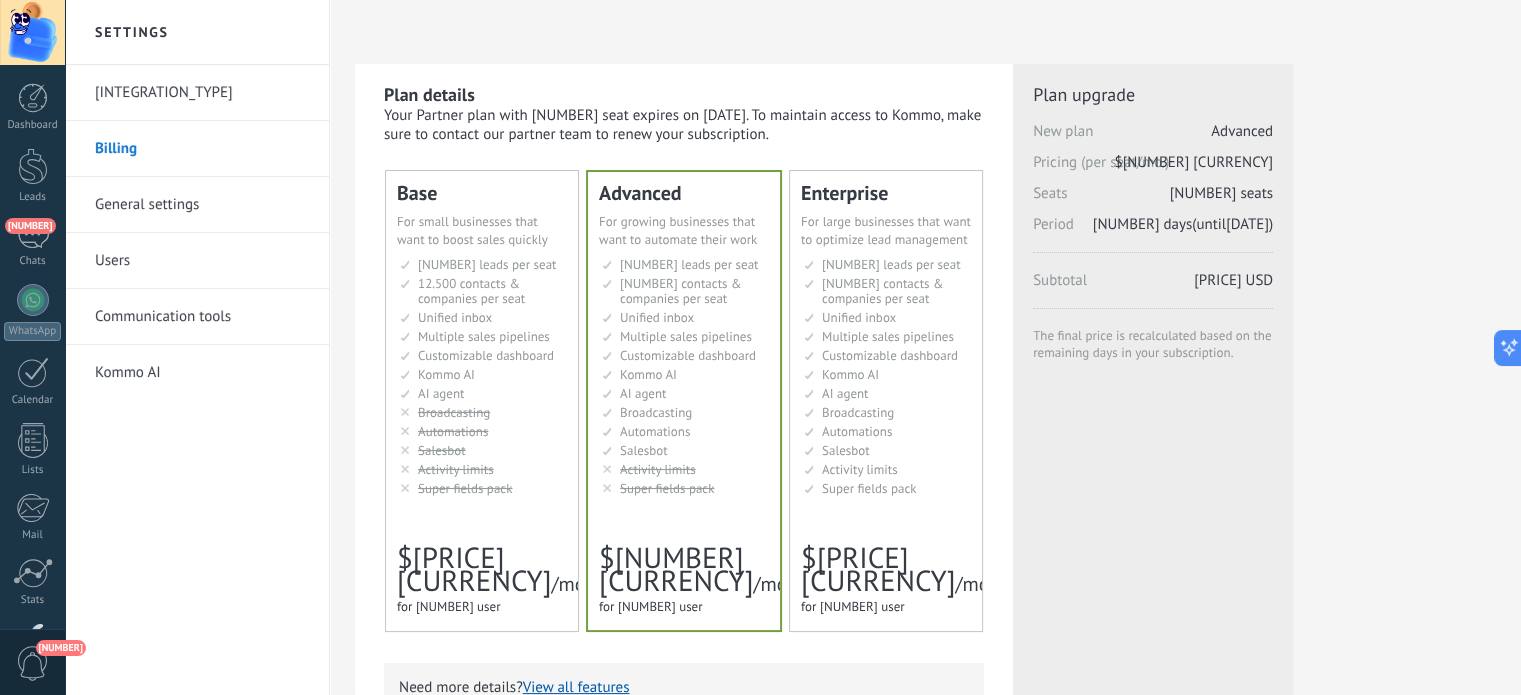 click on "[INTEGRATION_TYPE]" at bounding box center [202, 93] 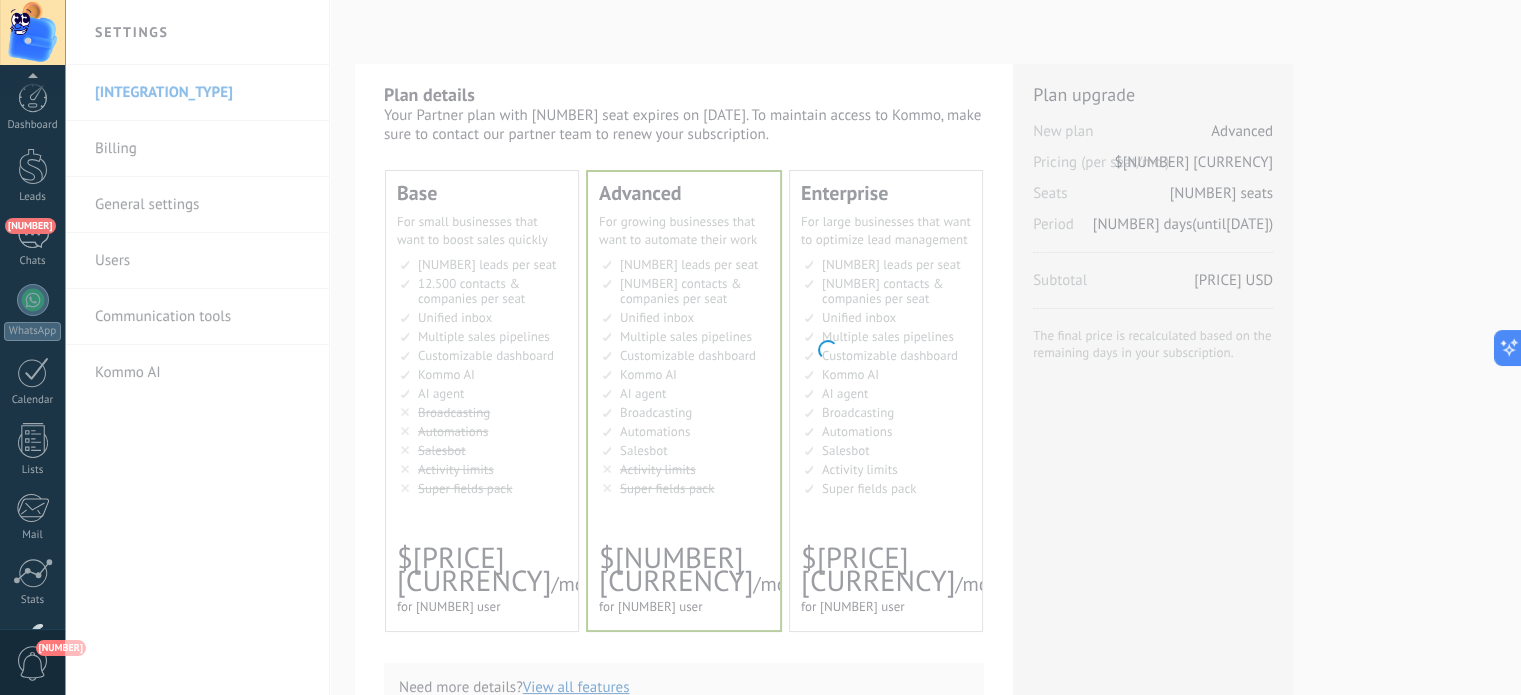 scroll, scrollTop: 136, scrollLeft: 0, axis: vertical 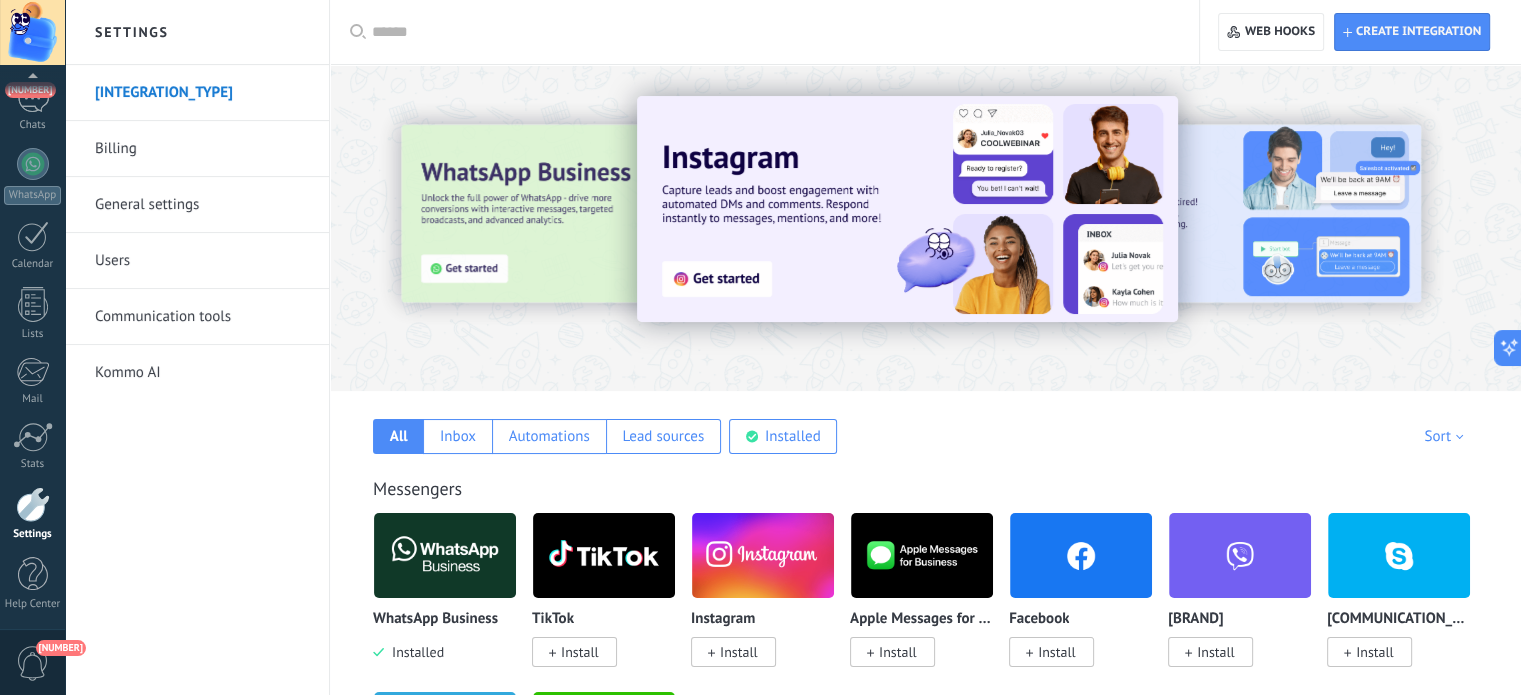 click on "General settings" at bounding box center [202, 205] 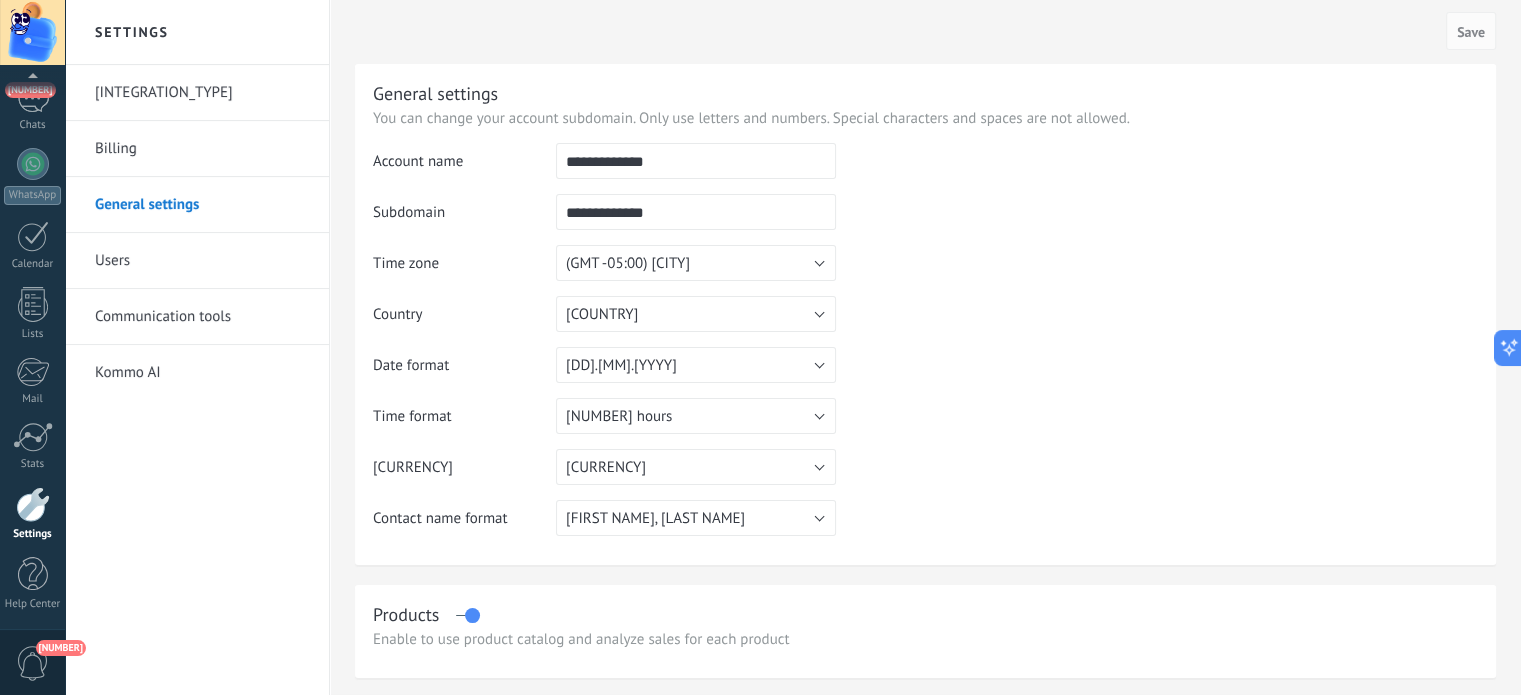 scroll, scrollTop: 0, scrollLeft: 0, axis: both 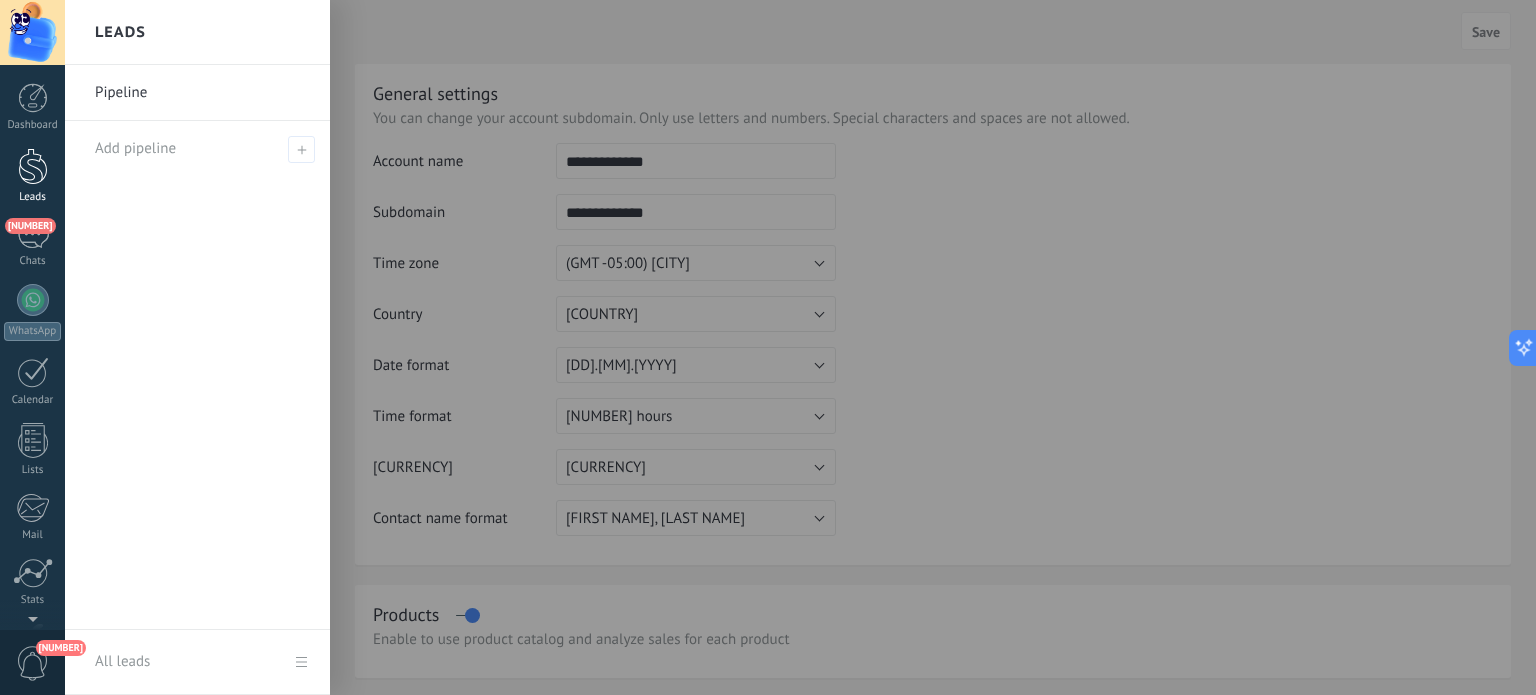 click at bounding box center (33, 166) 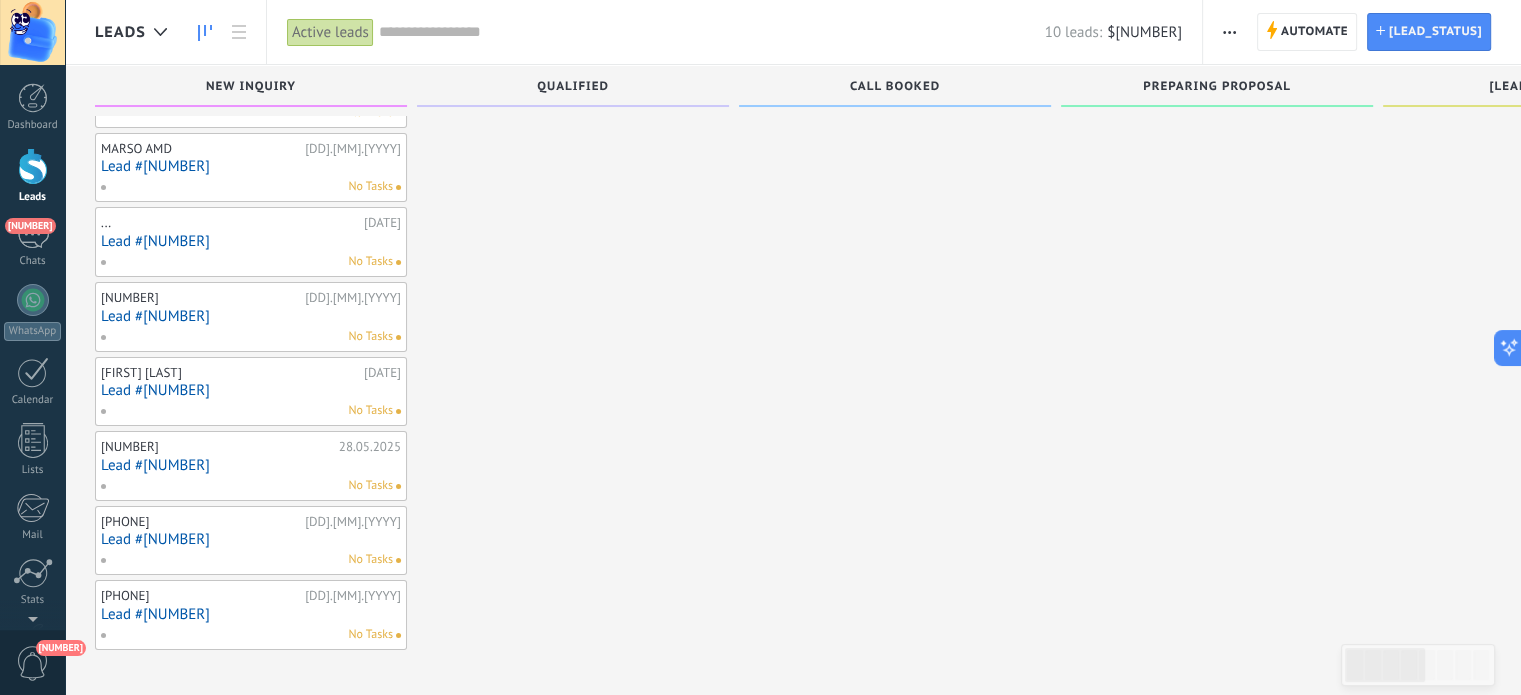 scroll, scrollTop: 0, scrollLeft: 0, axis: both 